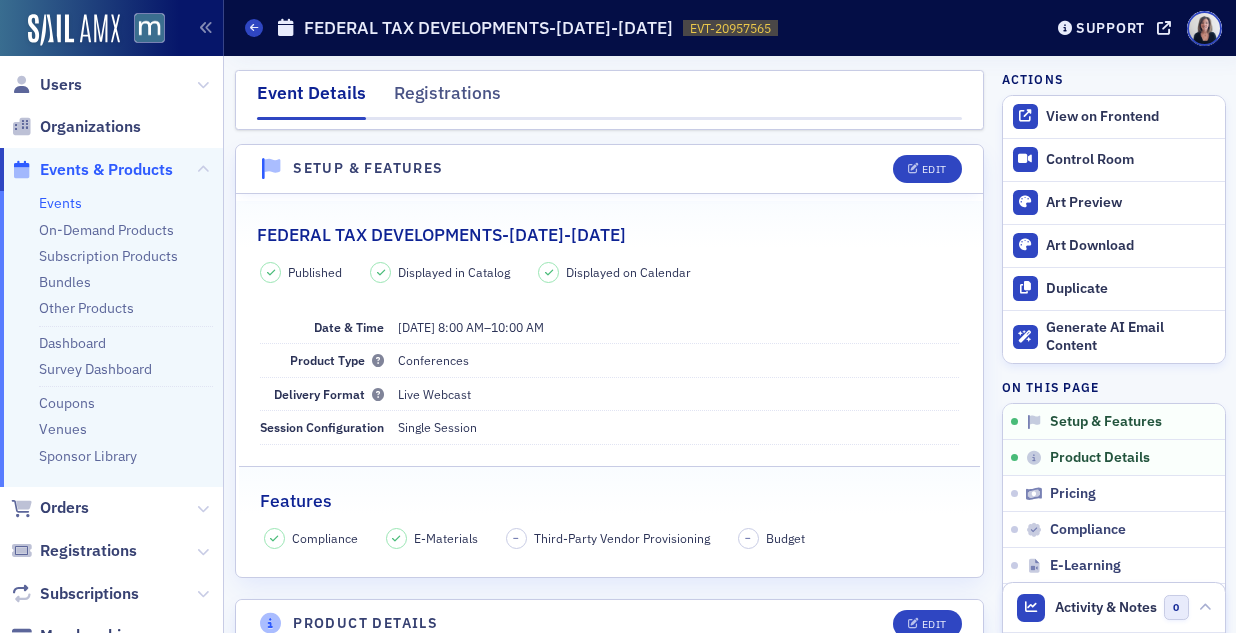 scroll, scrollTop: 0, scrollLeft: 0, axis: both 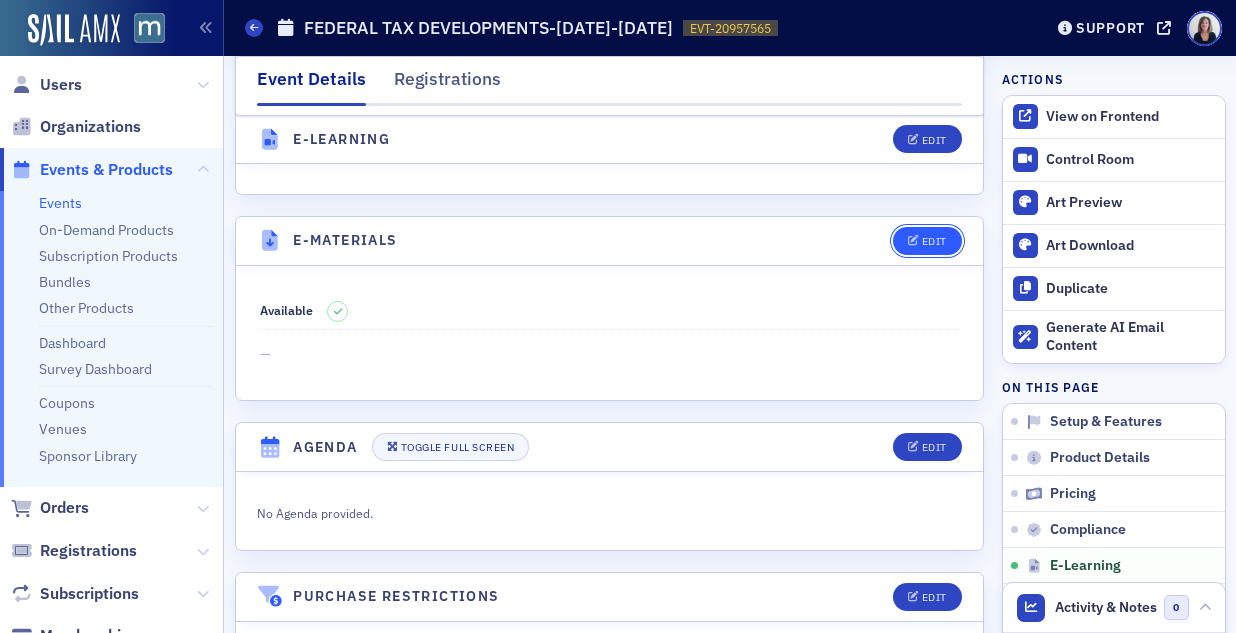 click on "Edit" 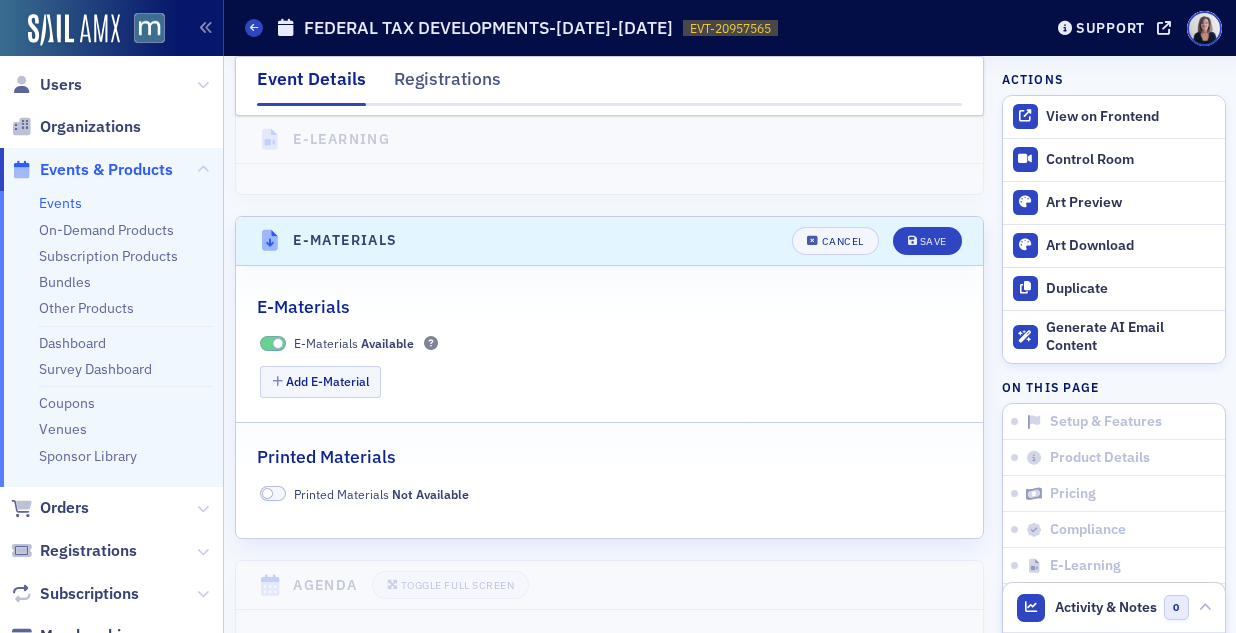 scroll, scrollTop: 2742, scrollLeft: 0, axis: vertical 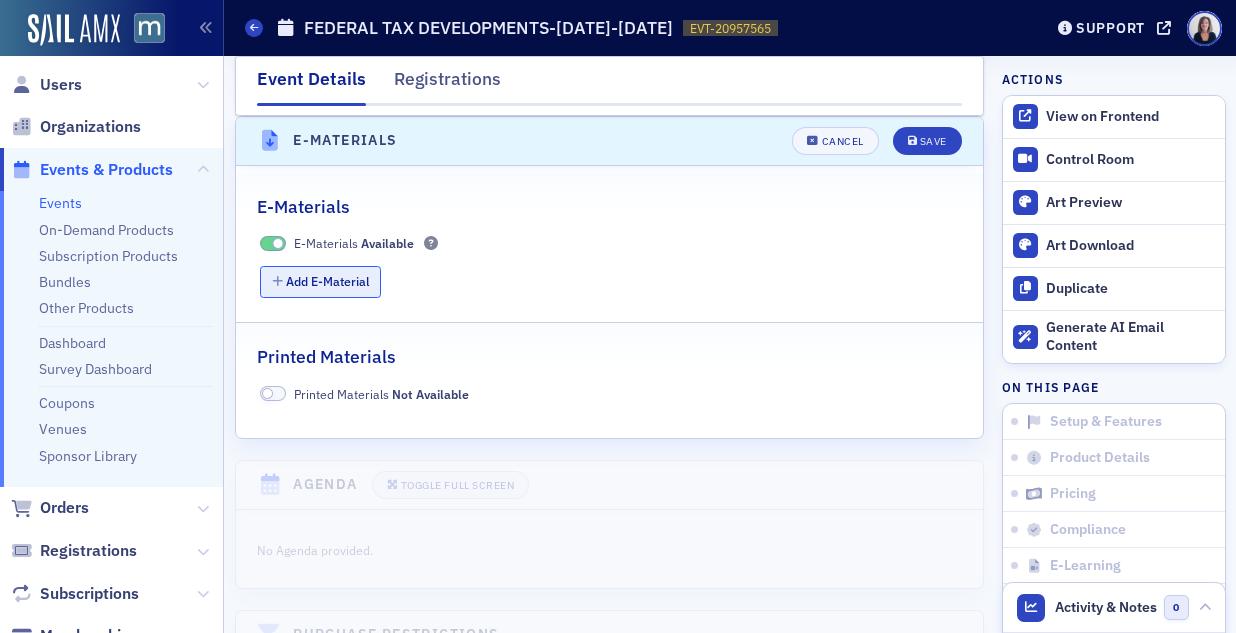 click on "Add E-Material" 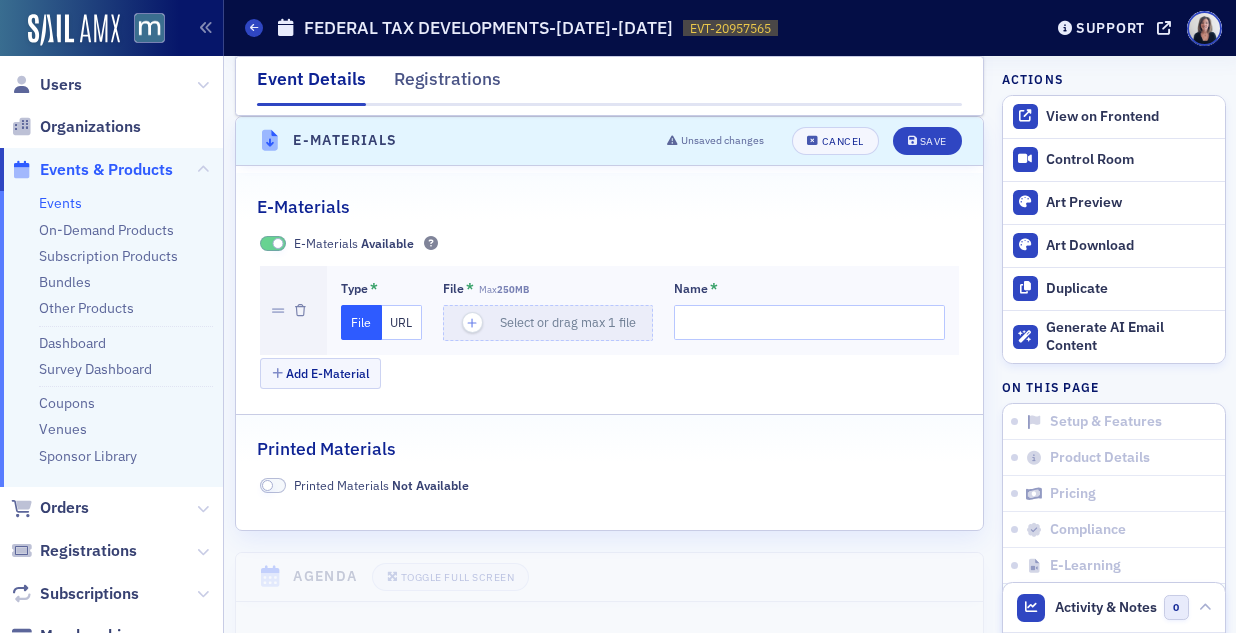 click on "URL" 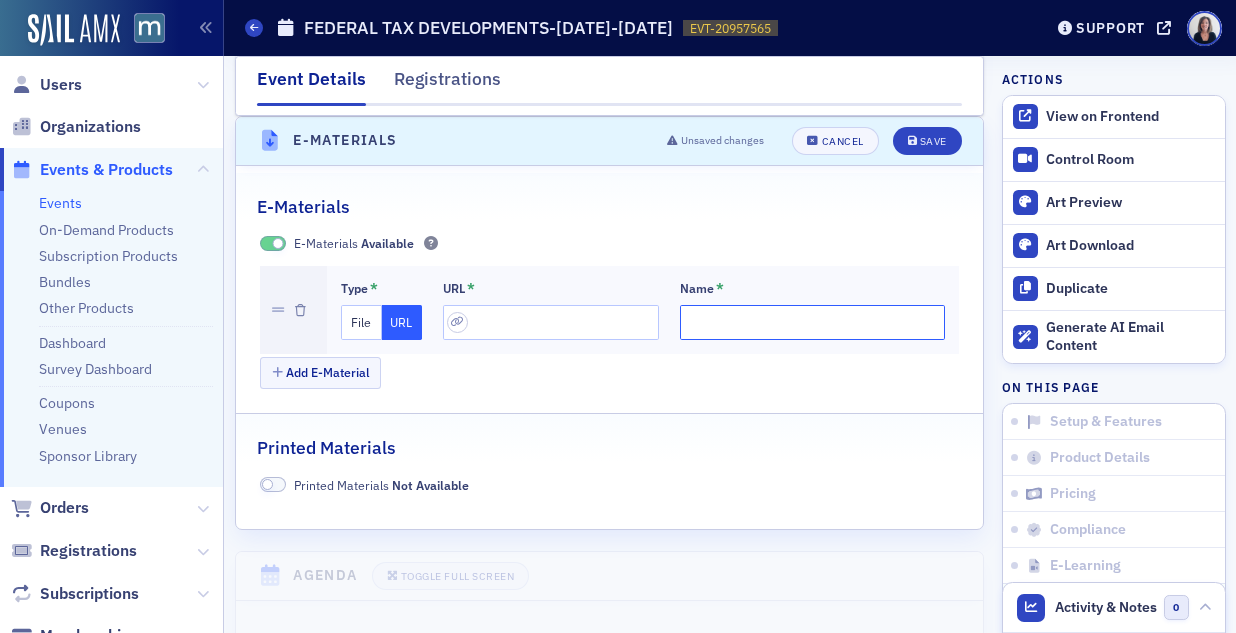 click on "Name *" 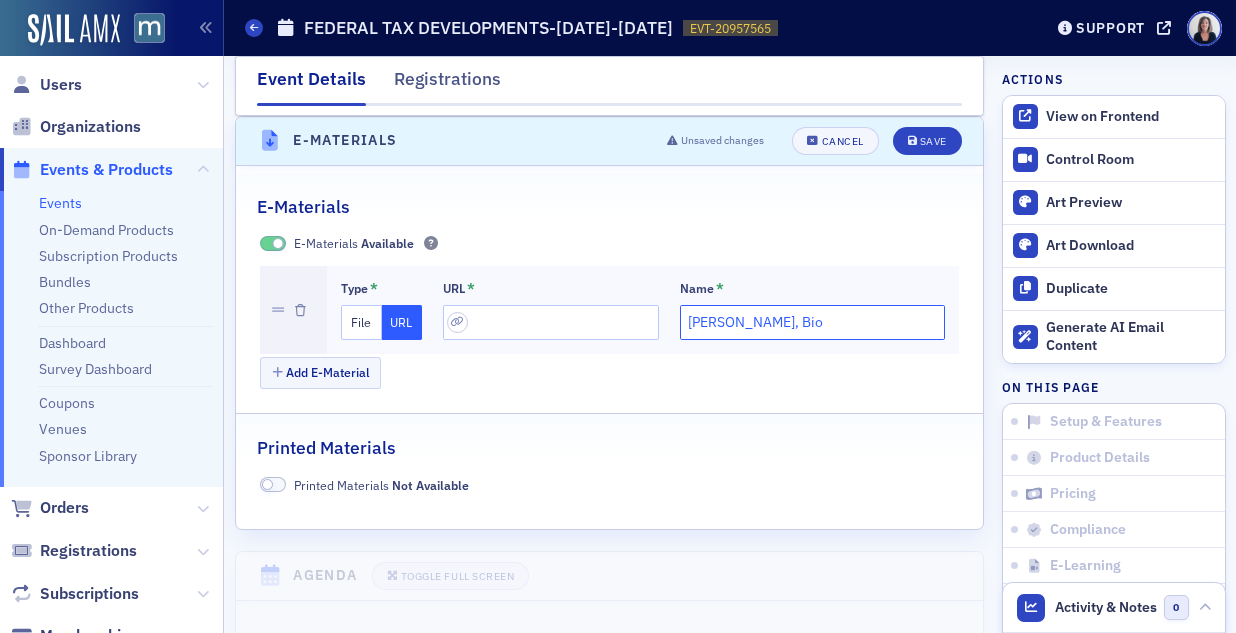 type on "David De Jong, Bio" 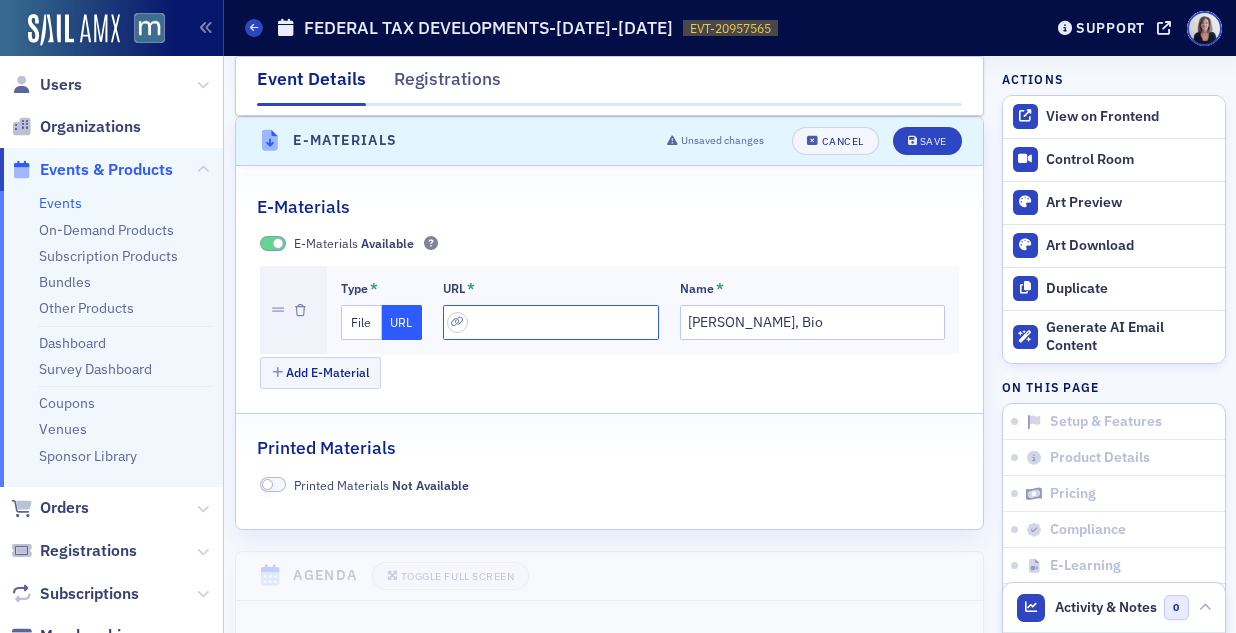 click 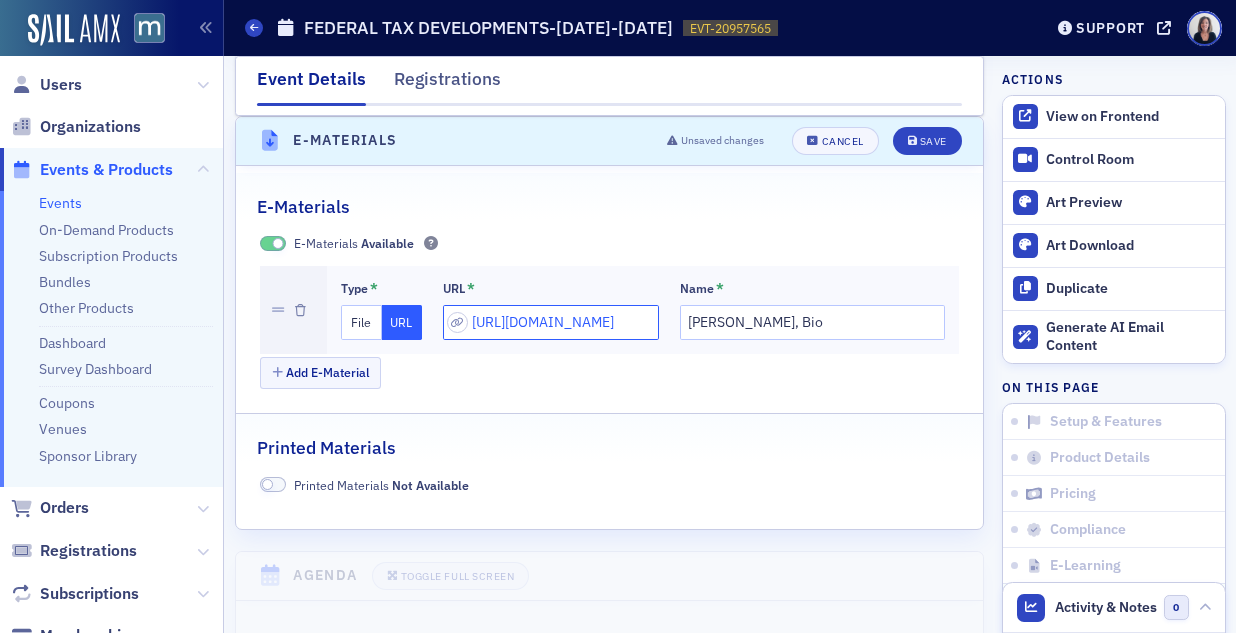 scroll, scrollTop: 0, scrollLeft: 441, axis: horizontal 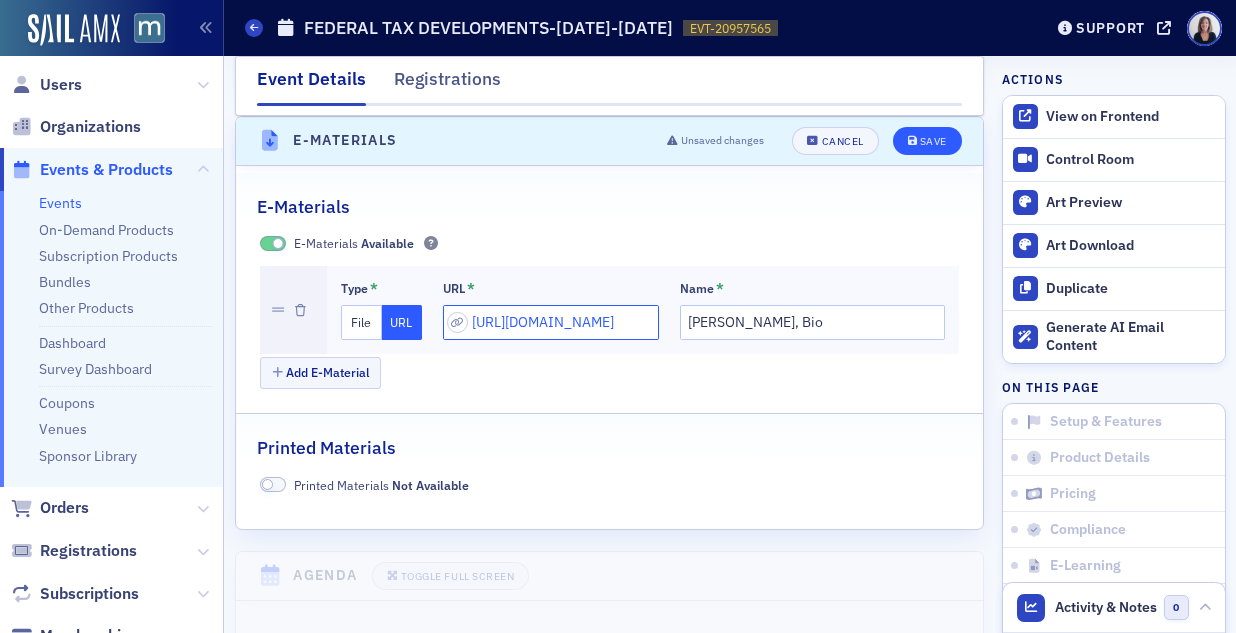 type on "https://drive.google.com/file/d/16Gs-ehLBRTpKu6afQ_6nKqGszVk0A9Te/view?usp=drive_link" 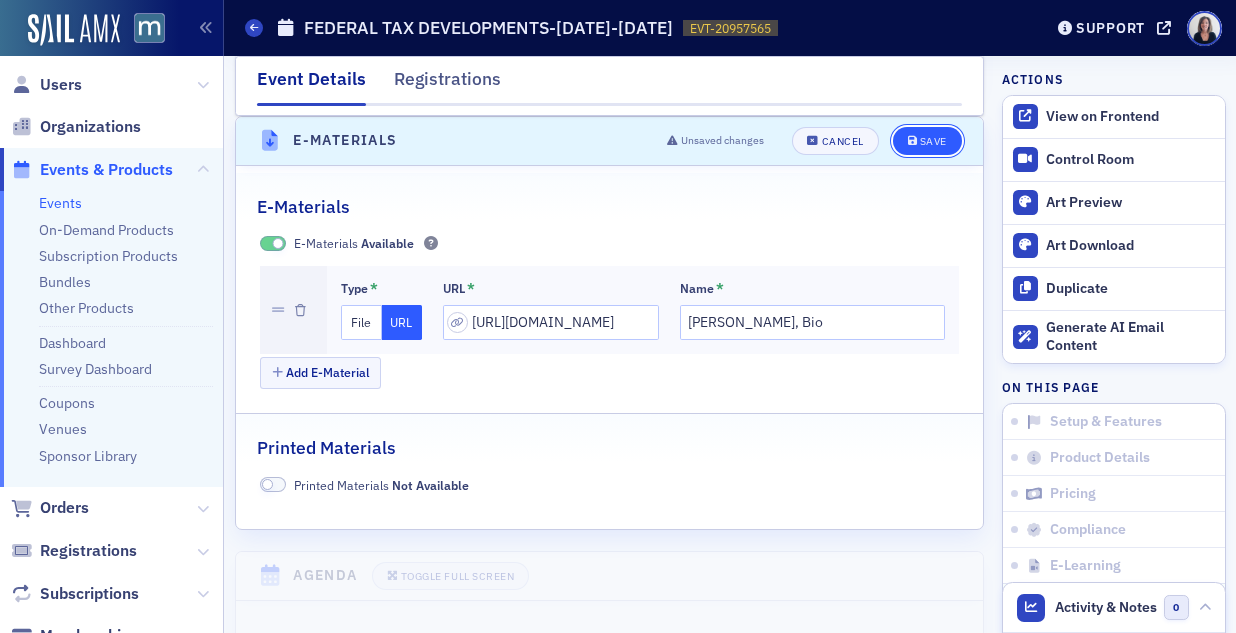 scroll, scrollTop: 0, scrollLeft: 0, axis: both 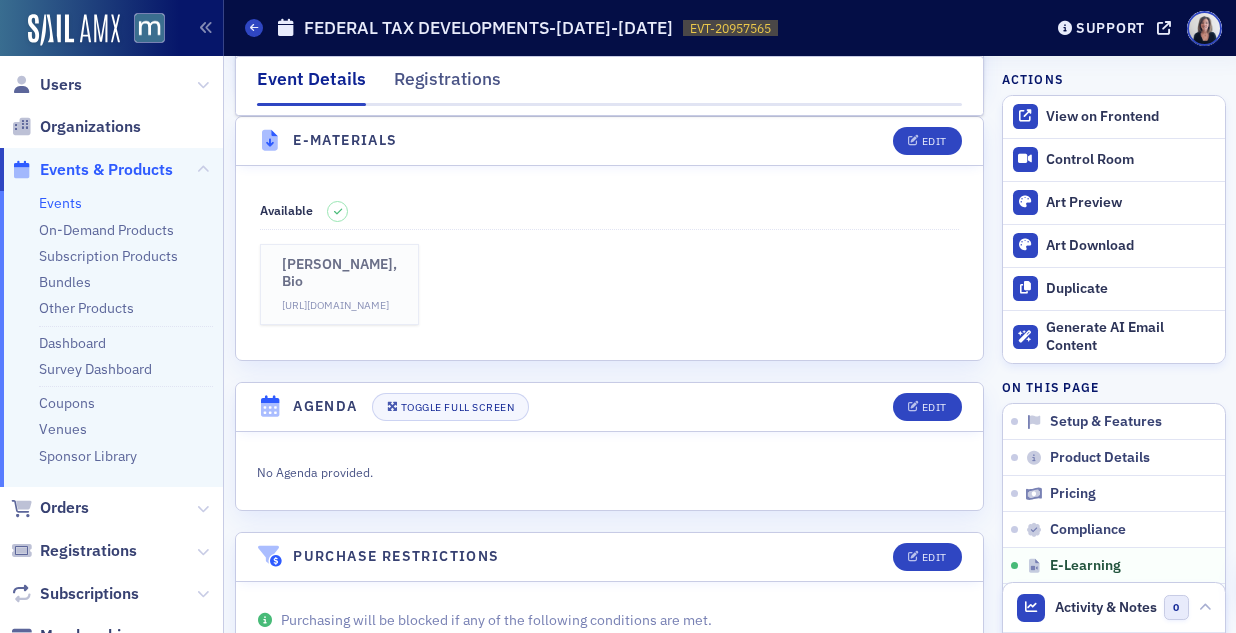 click on "https://drive.google.com/file/d/16Gs-ehLBRTpKu6afQ_6nKqGszVk0A9Te/view?usp=drive_link" 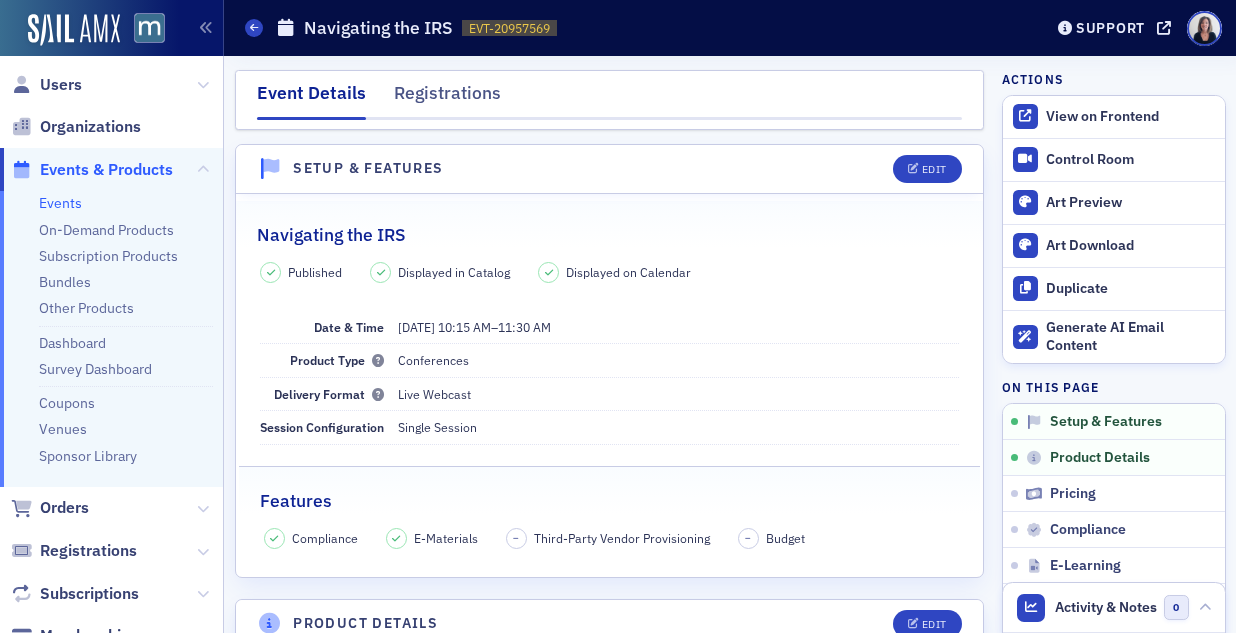 scroll, scrollTop: 0, scrollLeft: 0, axis: both 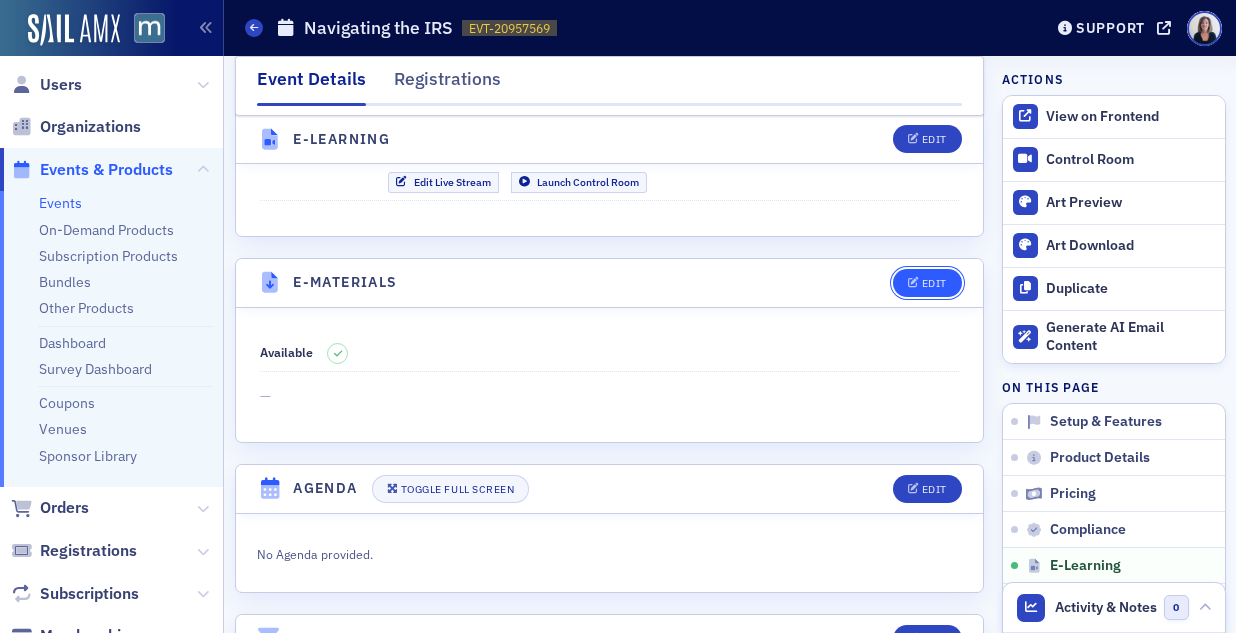 click on "Edit" 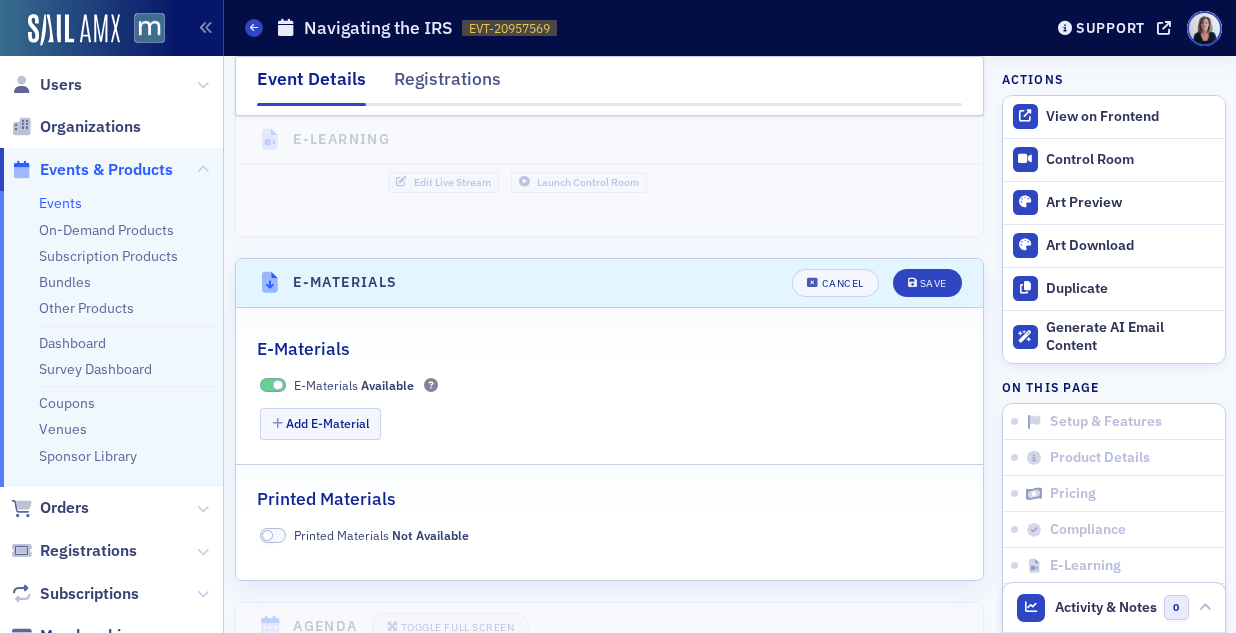 scroll, scrollTop: 2687, scrollLeft: 0, axis: vertical 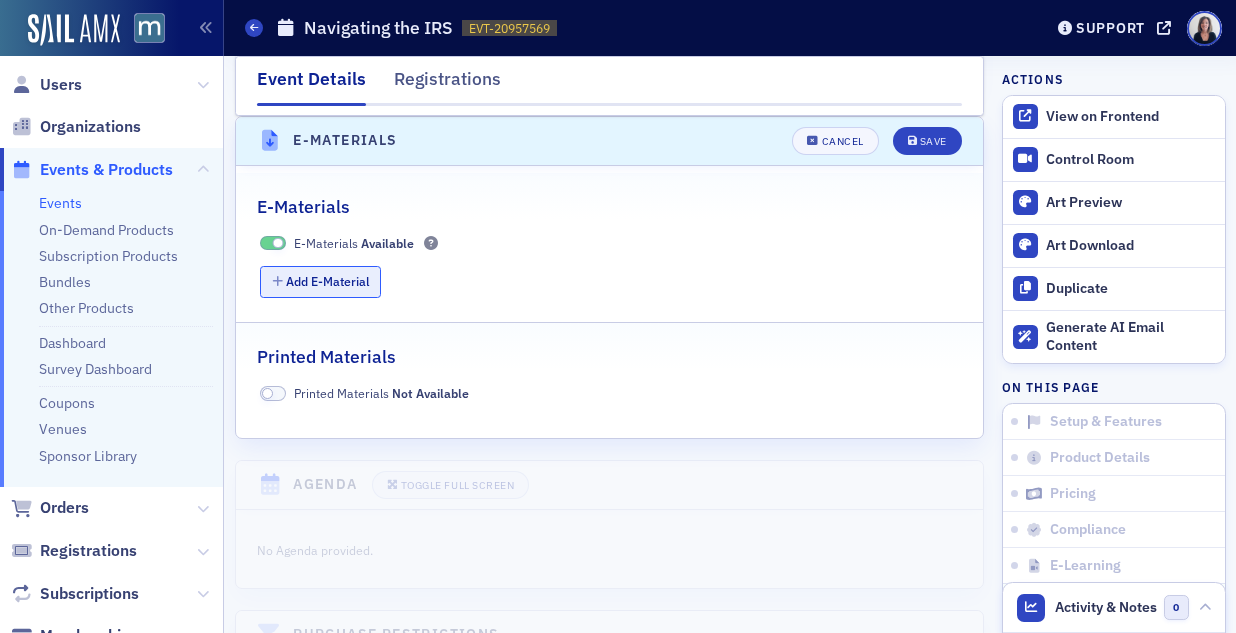 click on "Add E-Material" 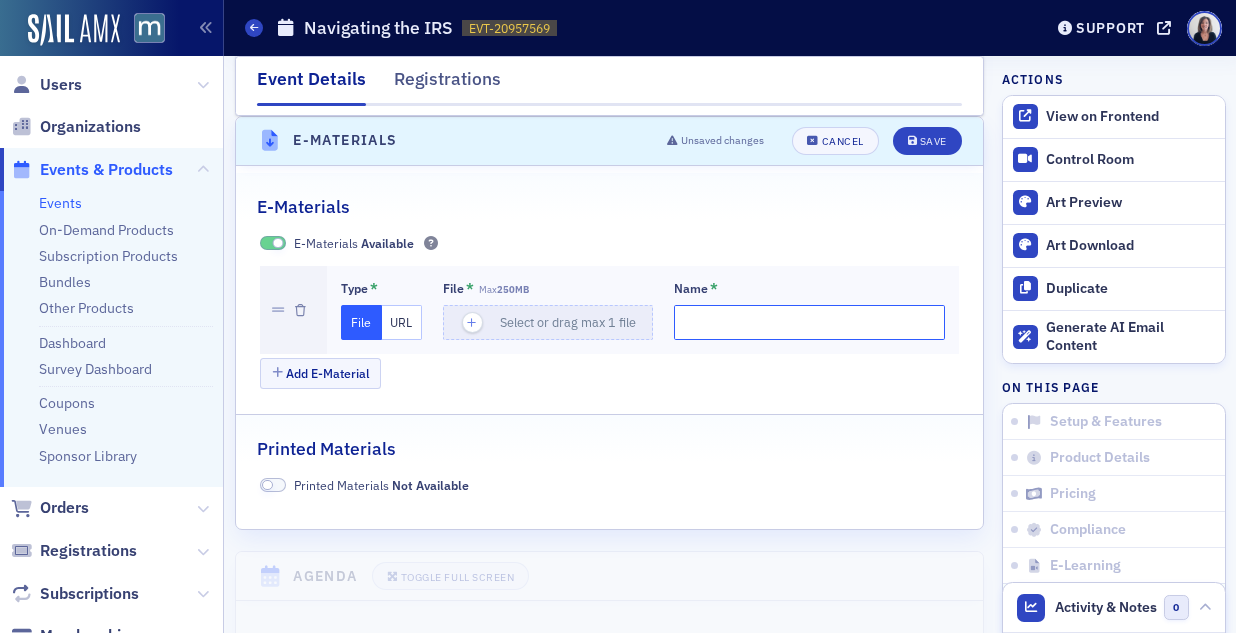 click on "Name *" 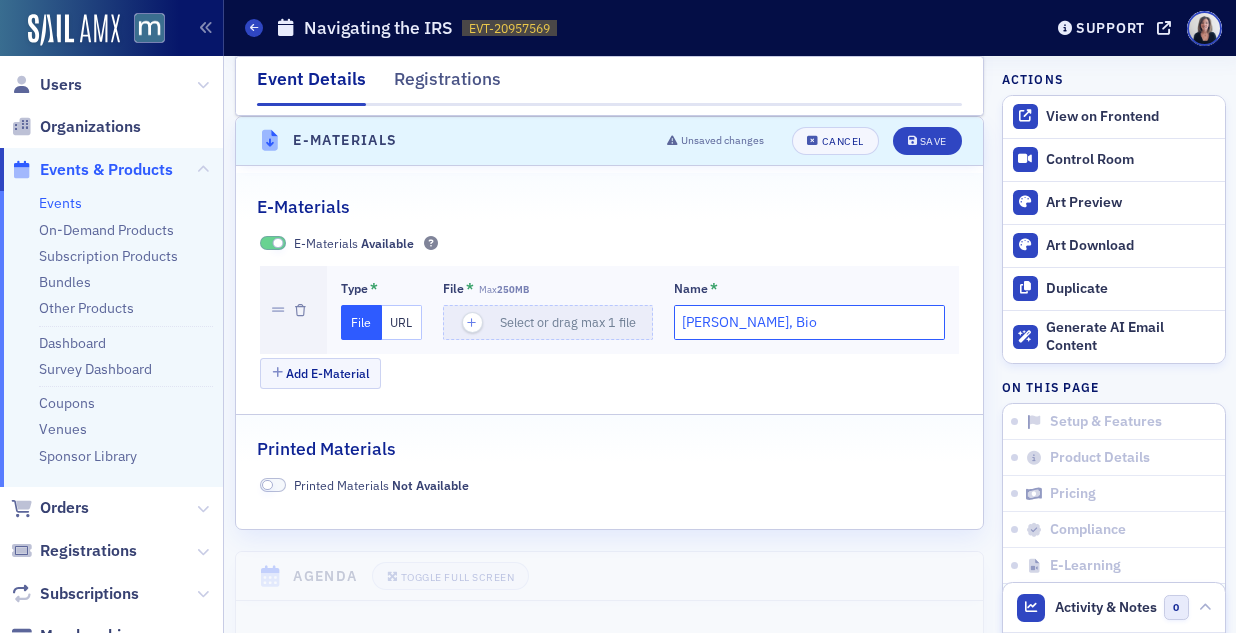 type on "Stuart Schabes, Bio" 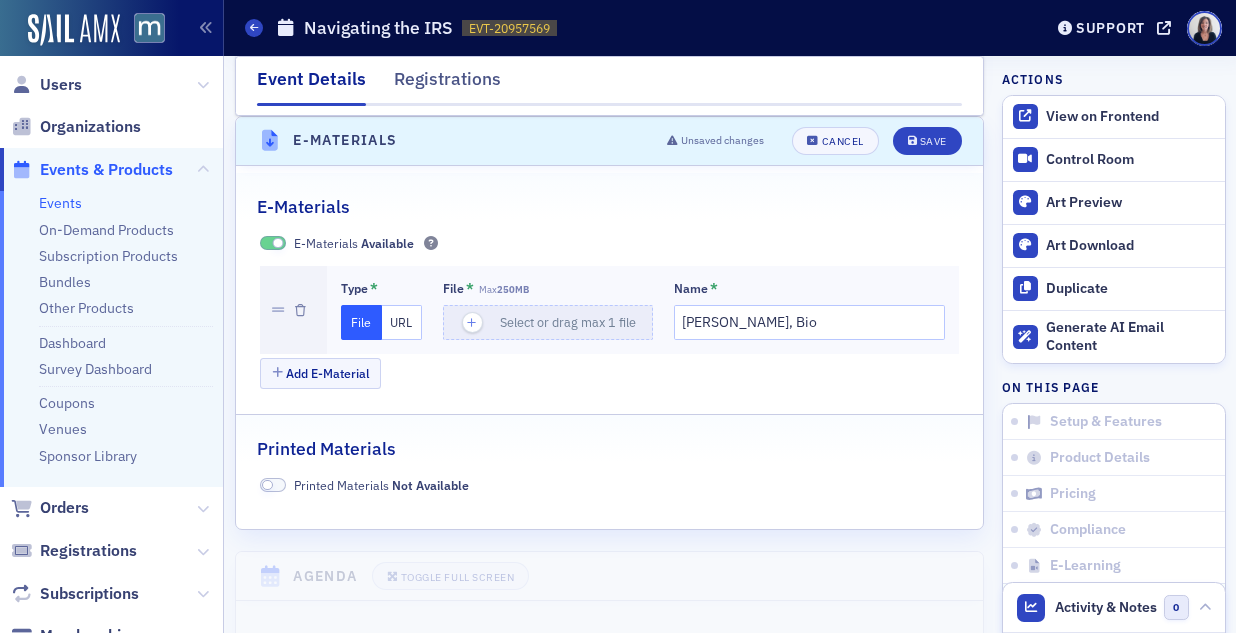 click on "URL" 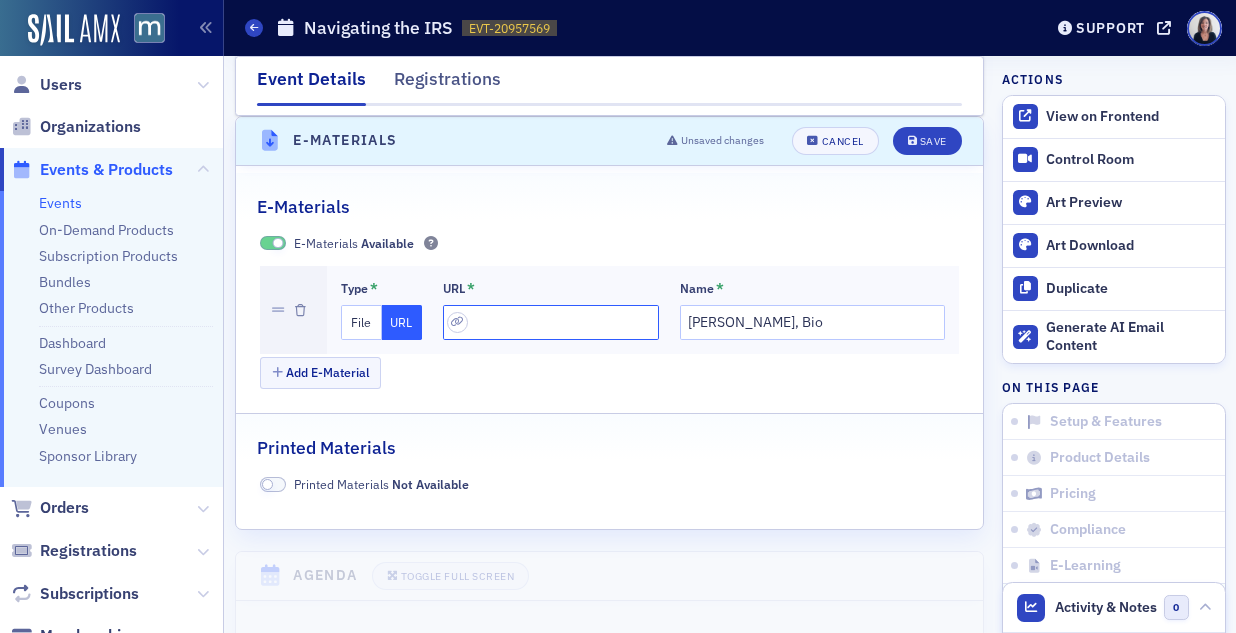click 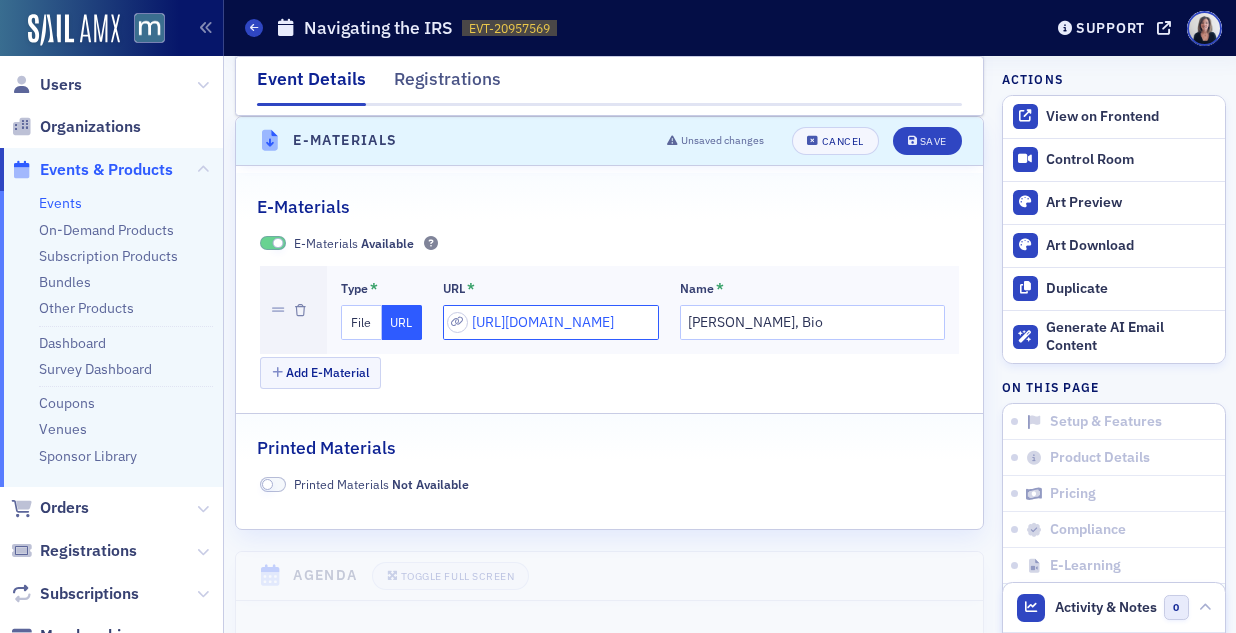 scroll, scrollTop: 0, scrollLeft: 438, axis: horizontal 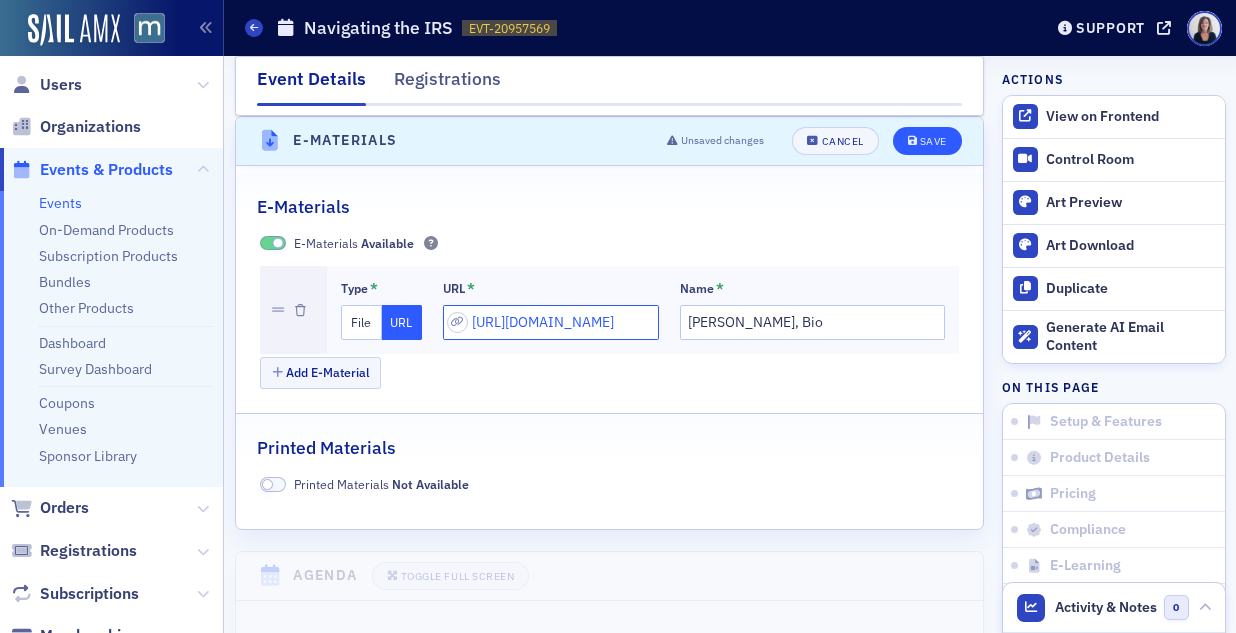 type on "https://drive.google.com/file/d/1L4Mb7pVqGIHnZlylijDcYQeRUOdVNO_o/view?usp=drive_link" 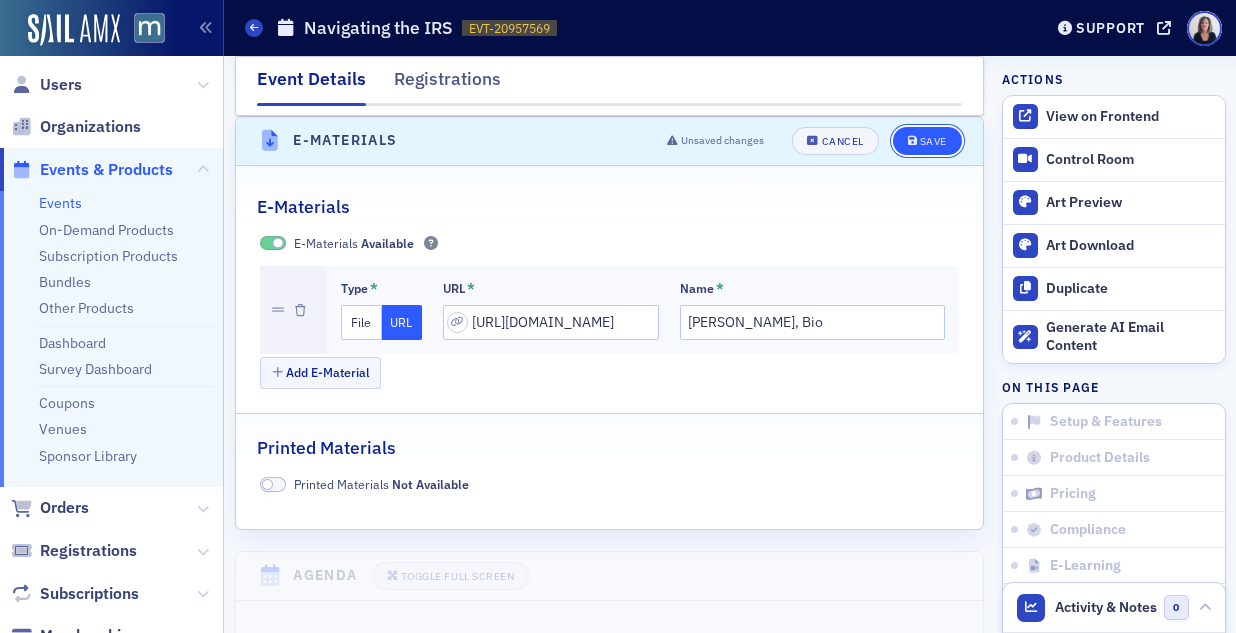 click on "Save" 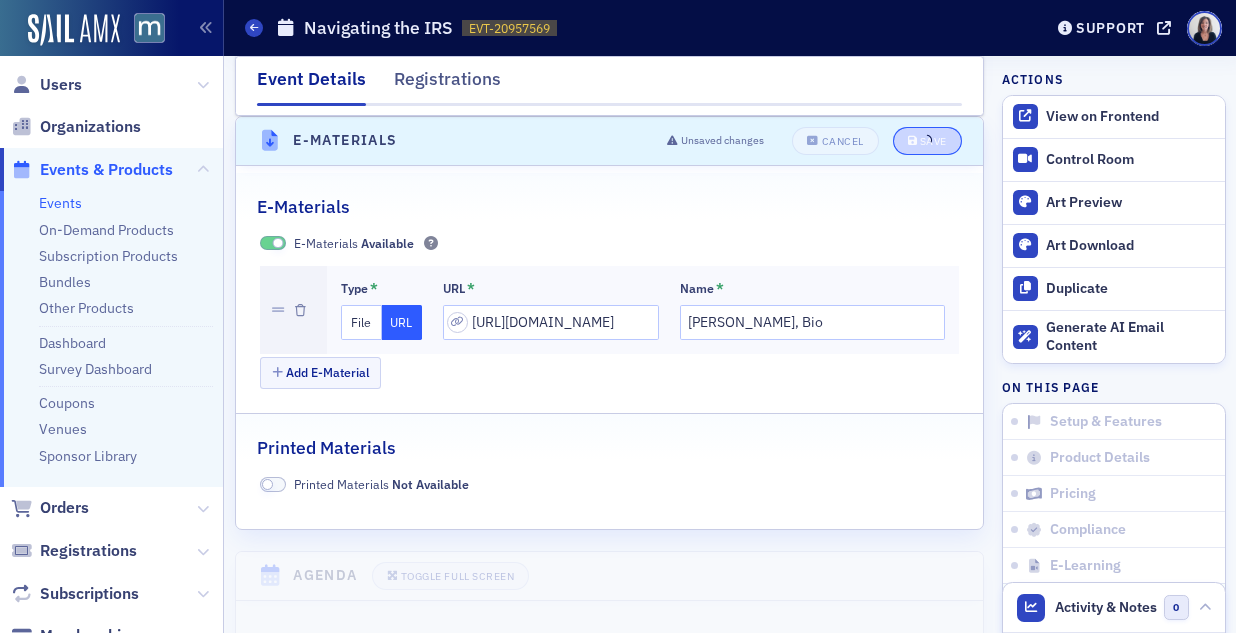 scroll, scrollTop: 0, scrollLeft: 0, axis: both 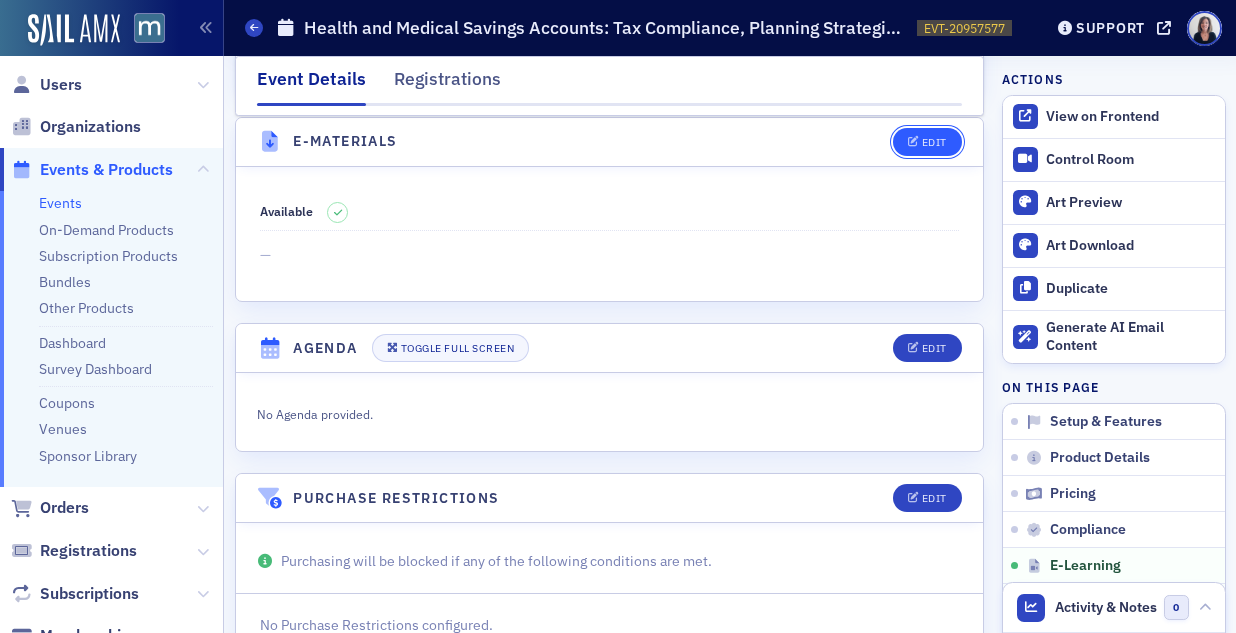 click on "Edit" 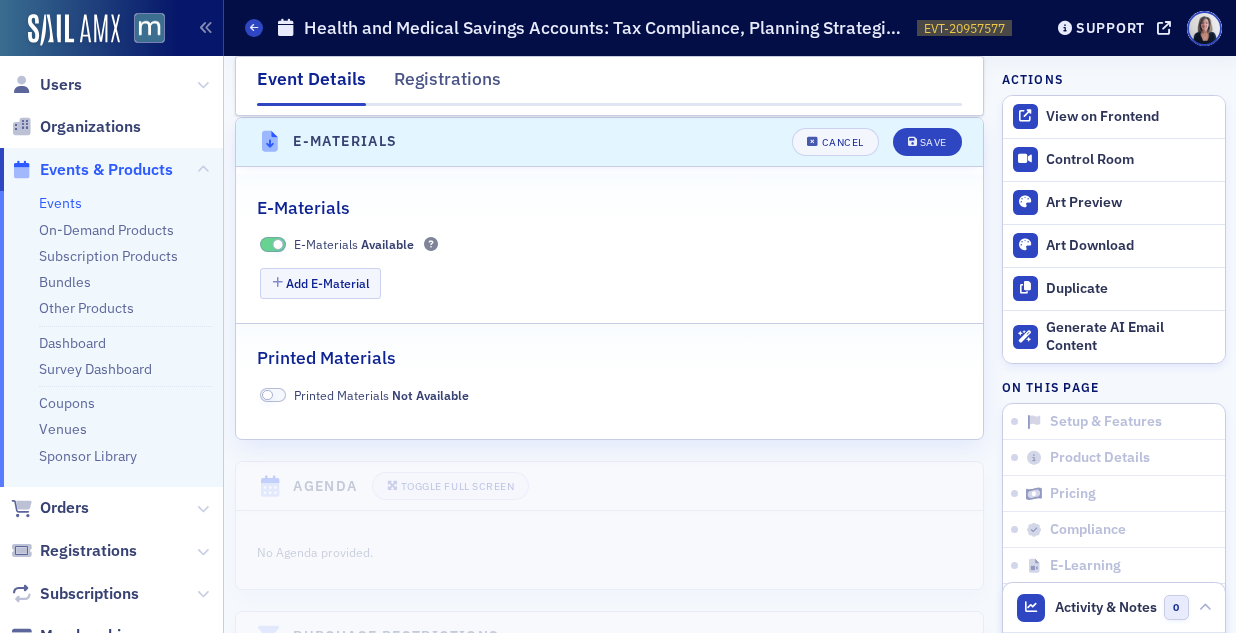 scroll, scrollTop: 2713, scrollLeft: 0, axis: vertical 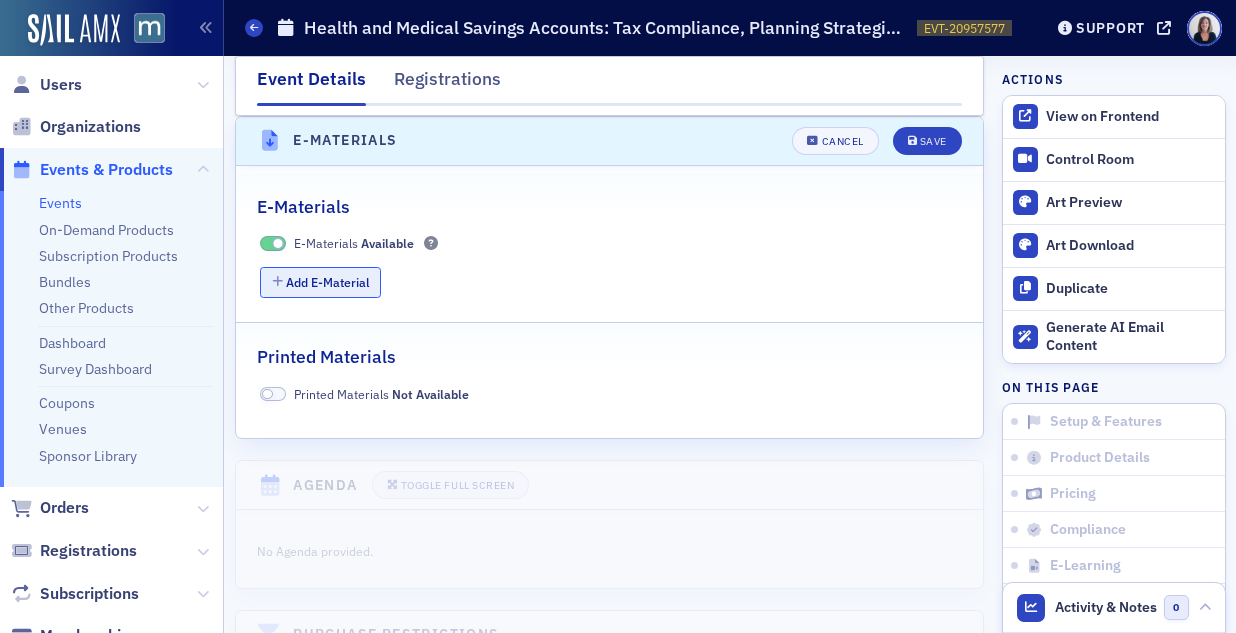 click on "Add E-Material" 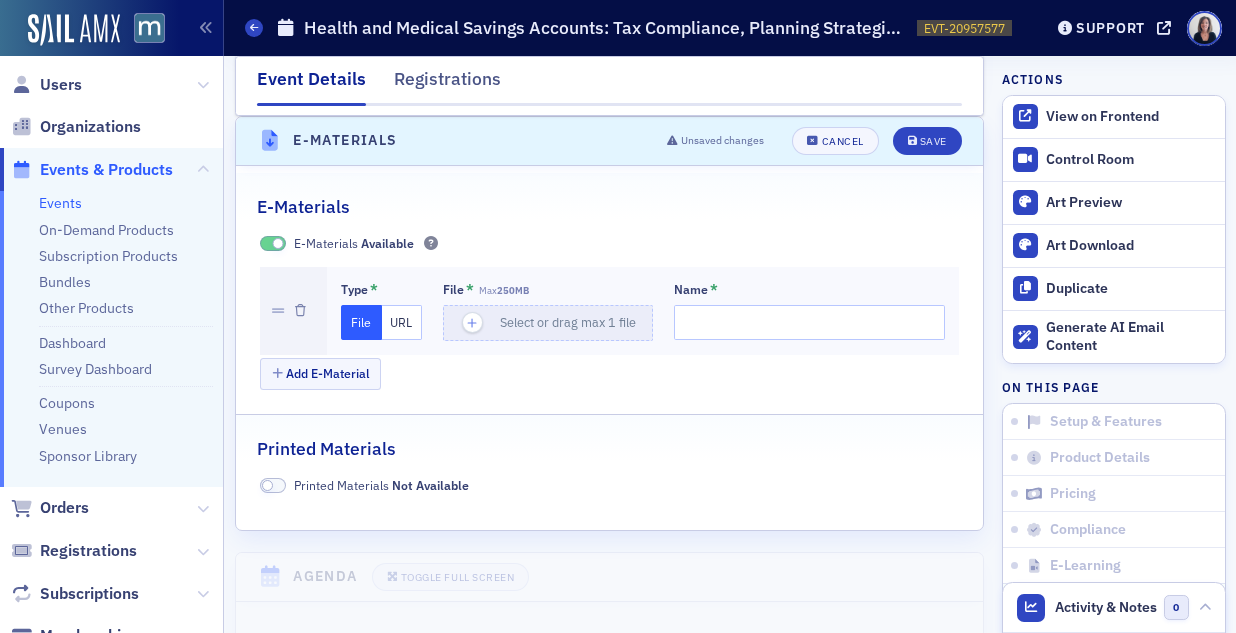 click on "URL" 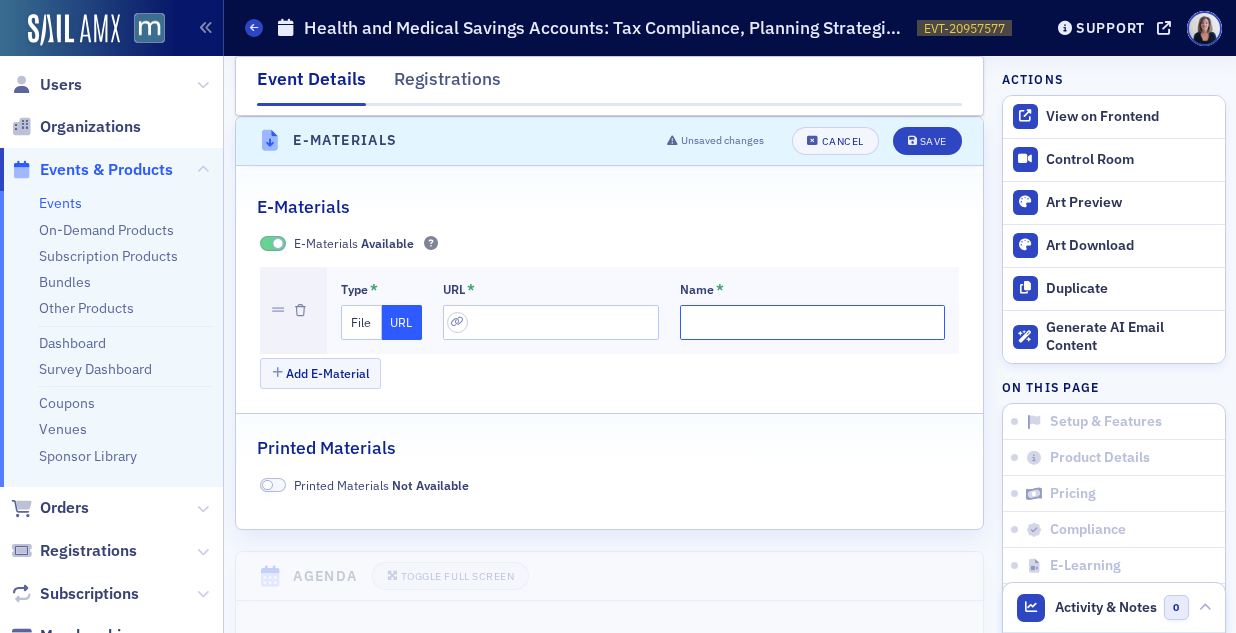 click on "Name *" 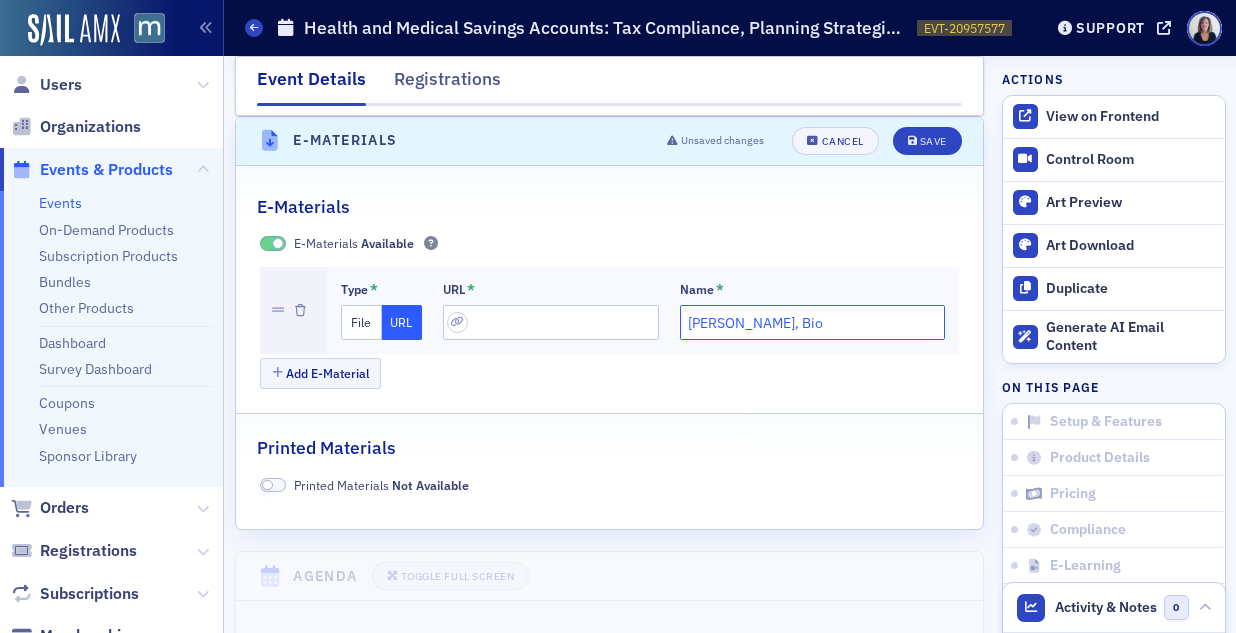 type on "Kelley Long, Bio" 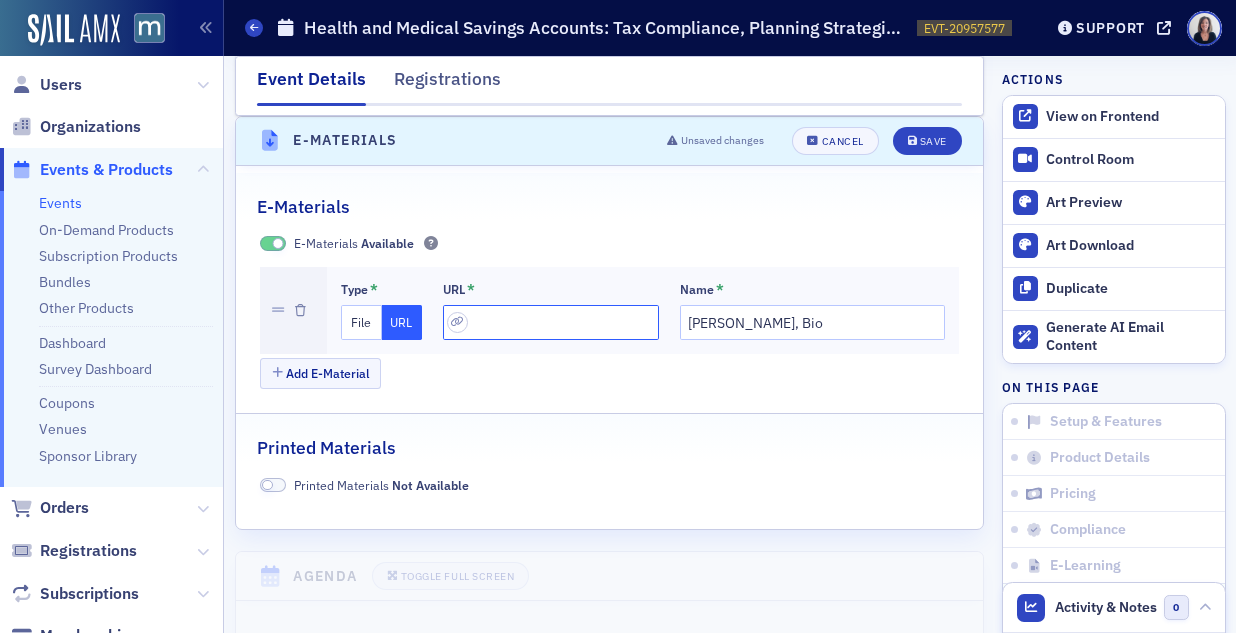 click 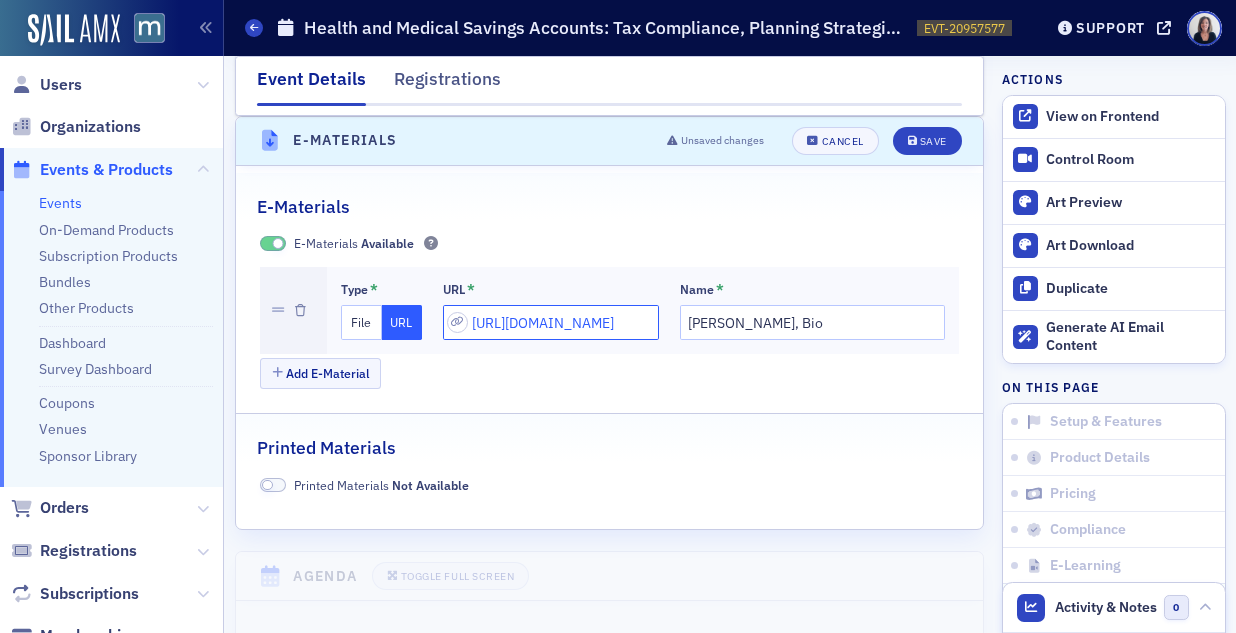 scroll, scrollTop: 0, scrollLeft: 432, axis: horizontal 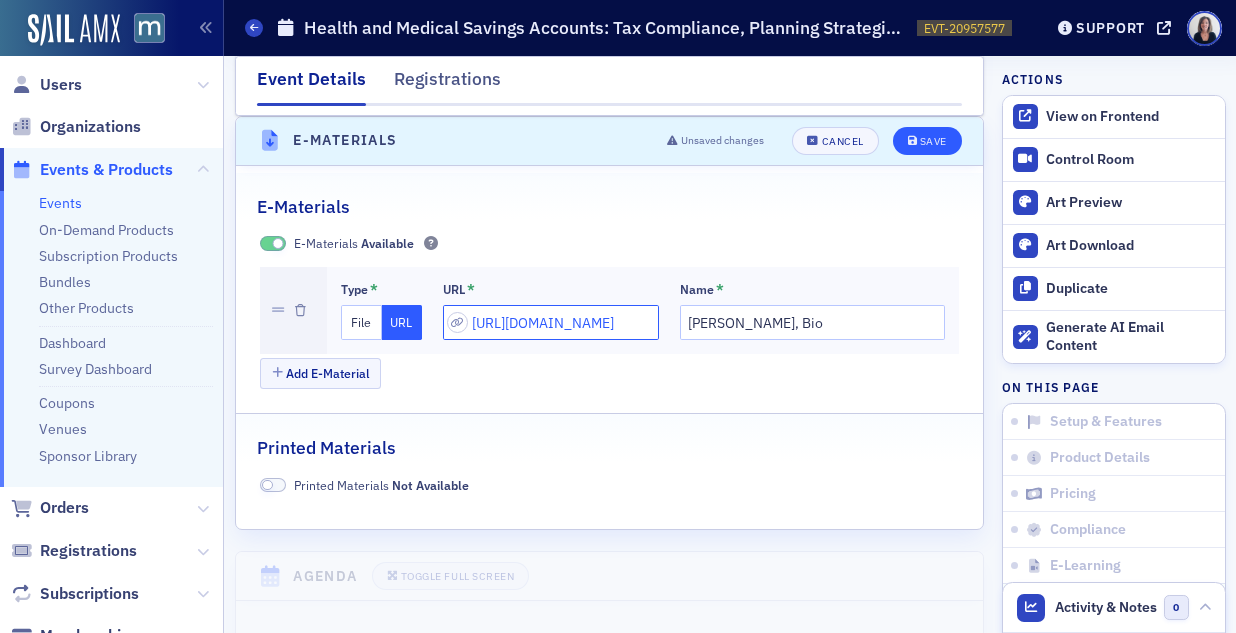 type on "https://drive.google.com/file/d/1cdWBODWRjylvjT2_SD_I5qsF-OM1ivxf/view?usp=drive_link" 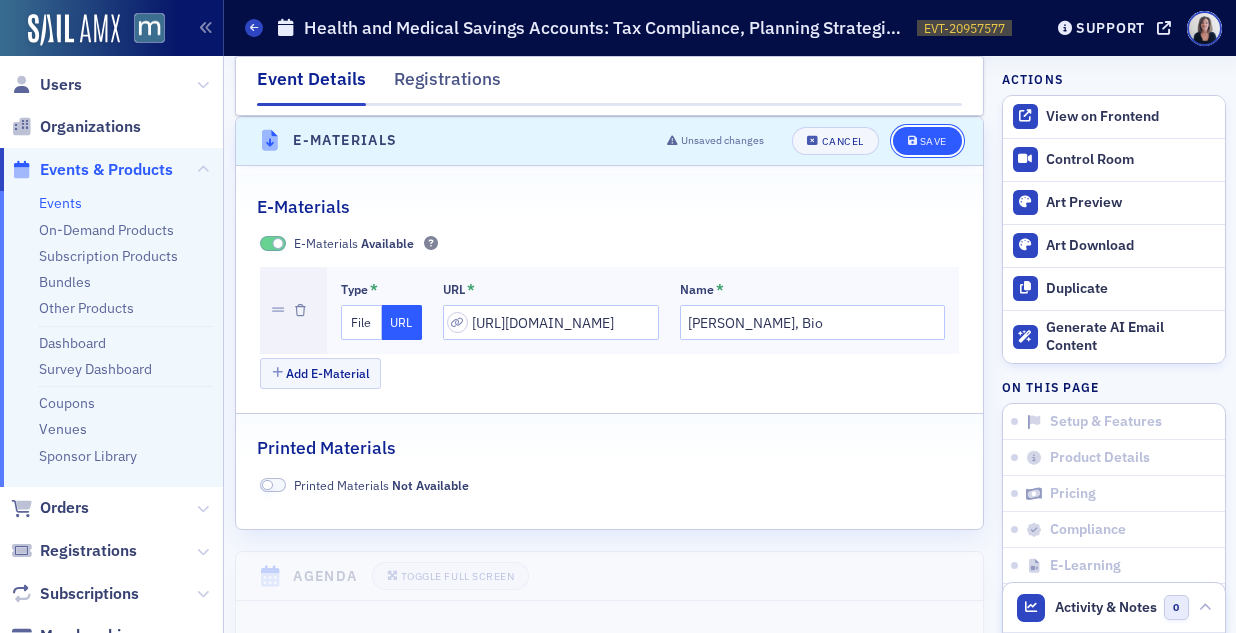 scroll, scrollTop: 0, scrollLeft: 0, axis: both 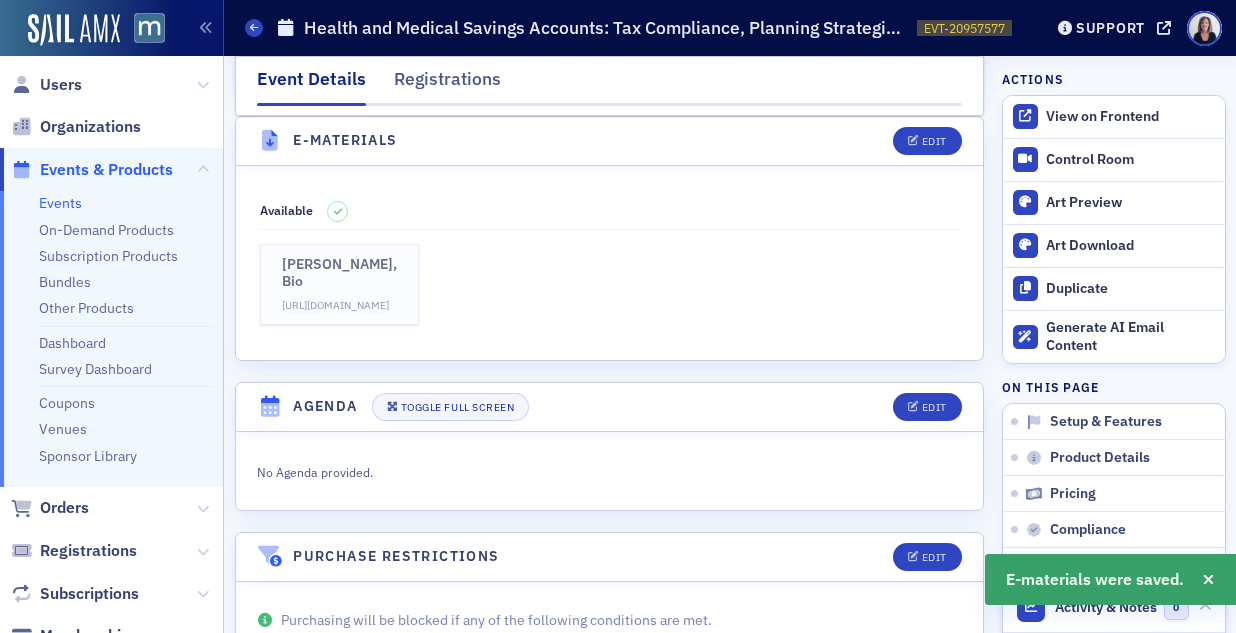 click on "Kelley Long, Bio https://drive.google.com/file/d/1cdWBODWRjylvjT2_SD_I5qsF-OM1ivxf/view?usp=drive_link" 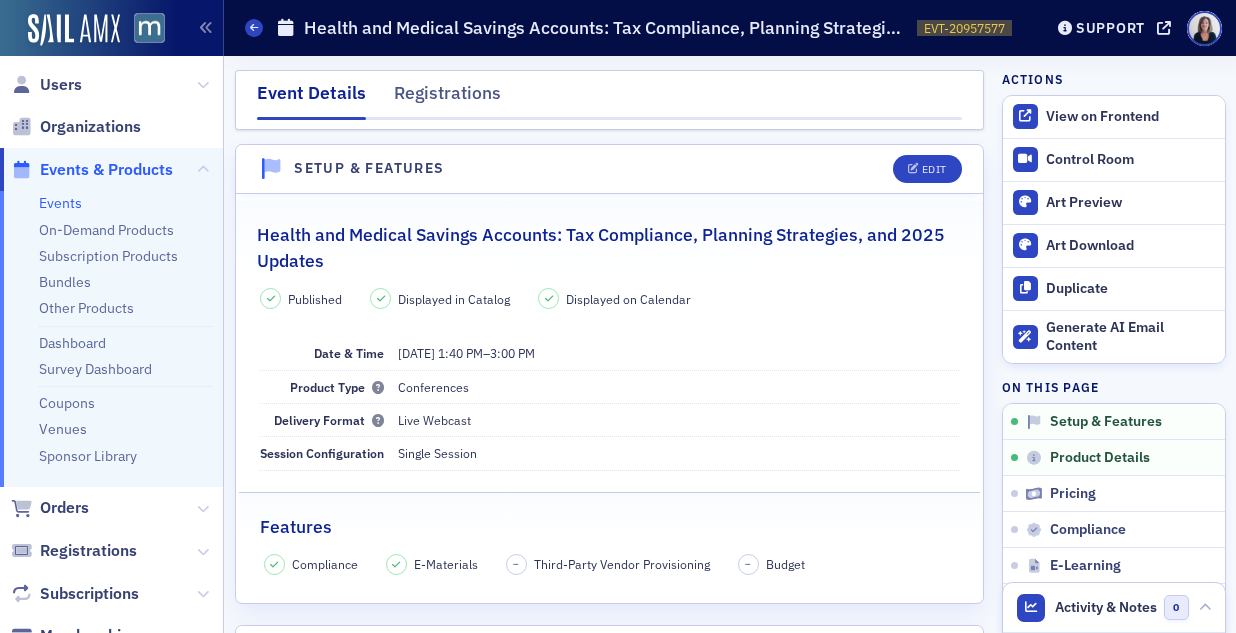 scroll, scrollTop: 0, scrollLeft: 0, axis: both 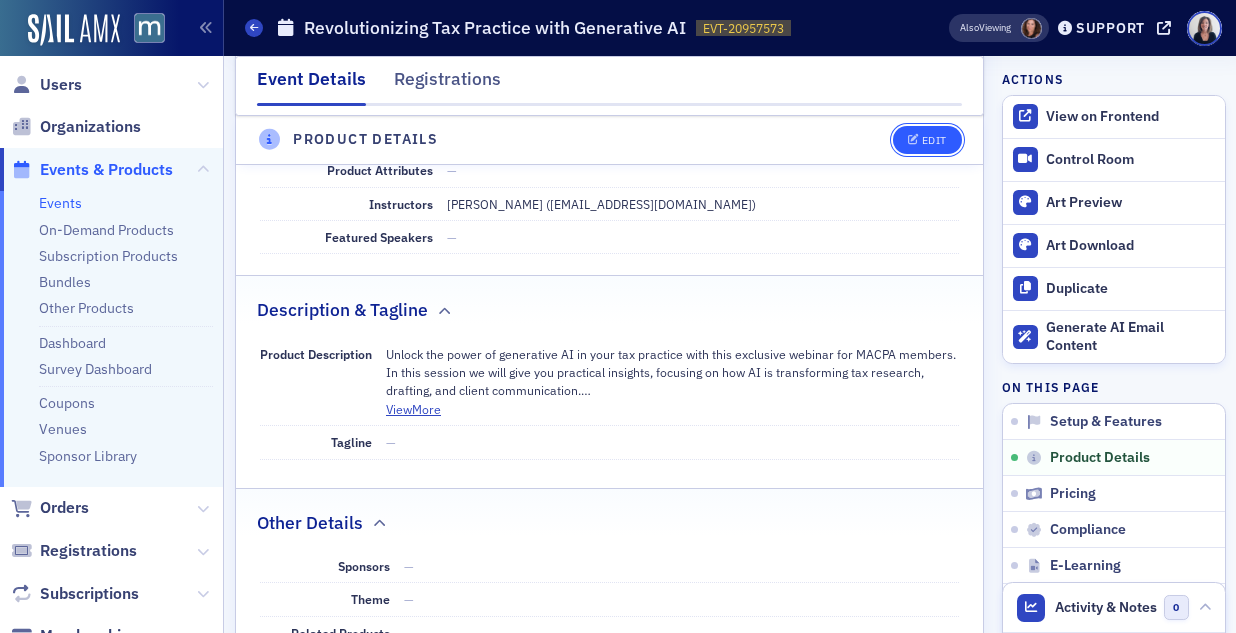 click on "Edit" 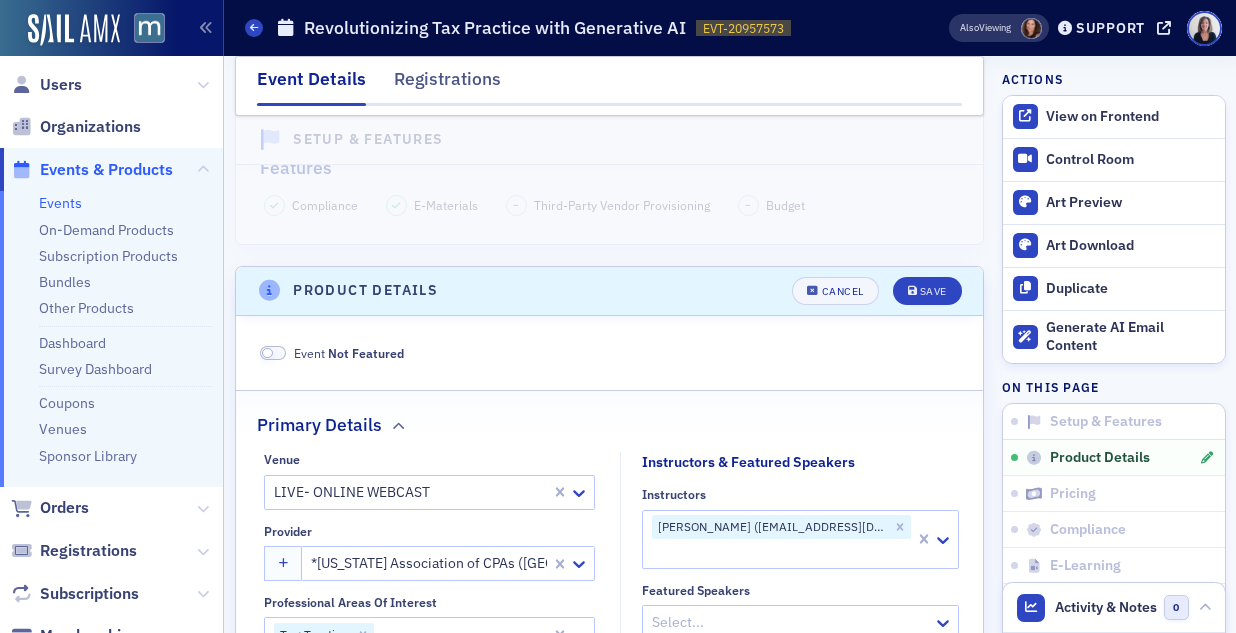 scroll, scrollTop: 334, scrollLeft: 0, axis: vertical 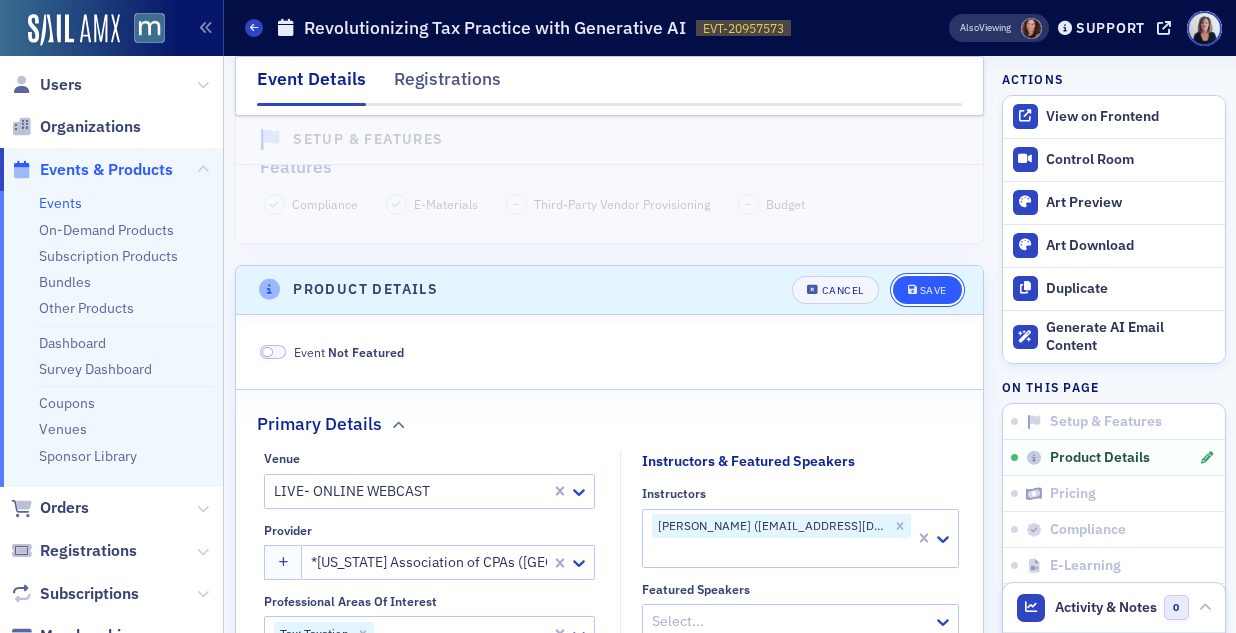 click on "Save" 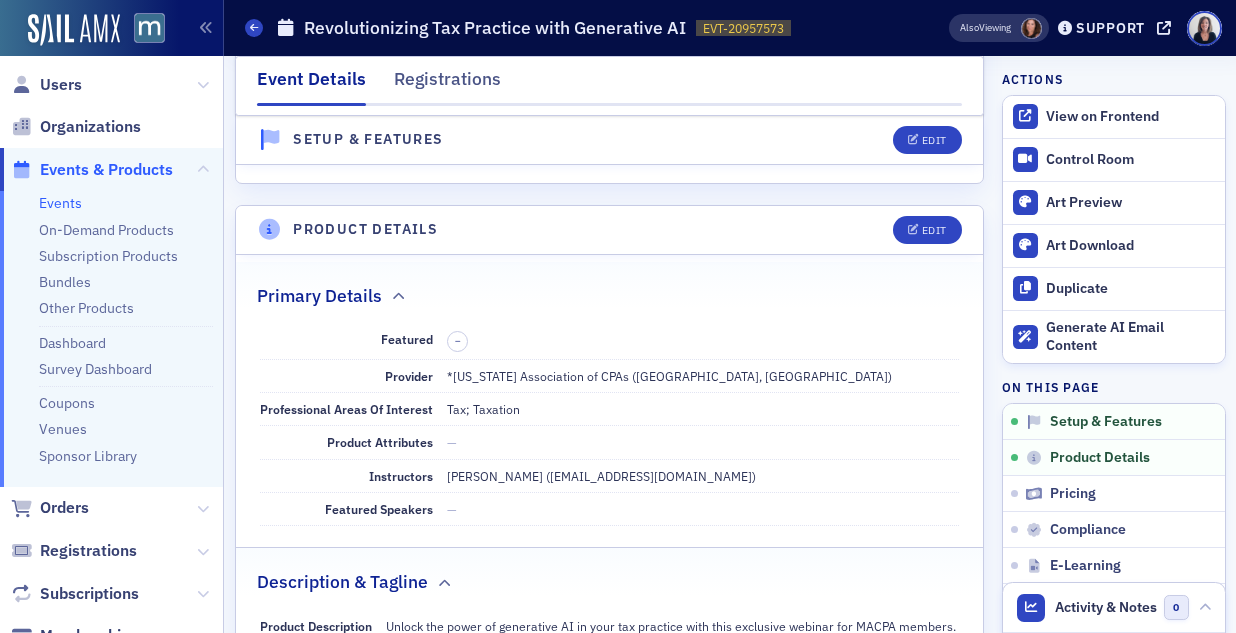 scroll, scrollTop: 402, scrollLeft: 0, axis: vertical 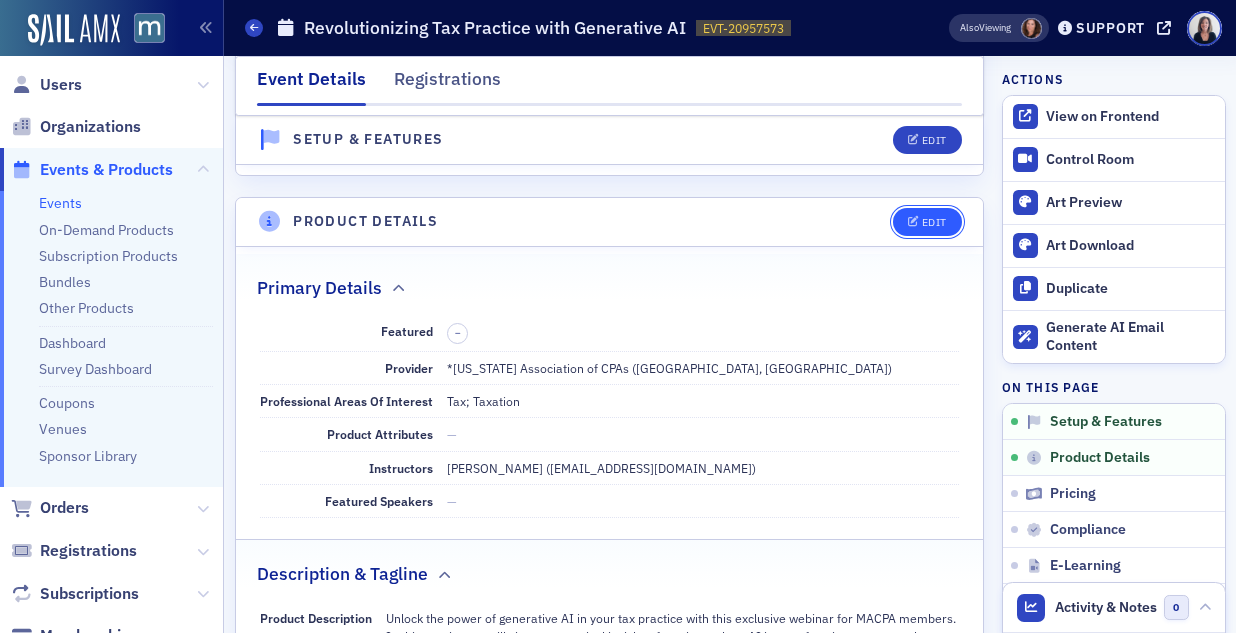 click on "Edit" 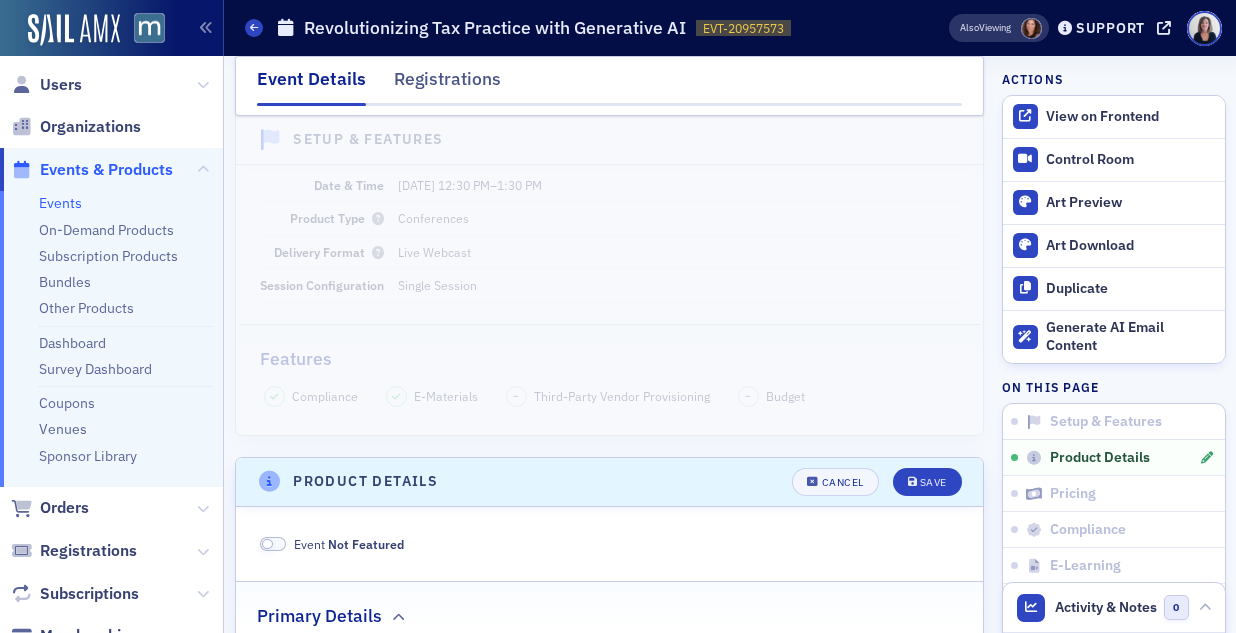 scroll, scrollTop: 99, scrollLeft: 0, axis: vertical 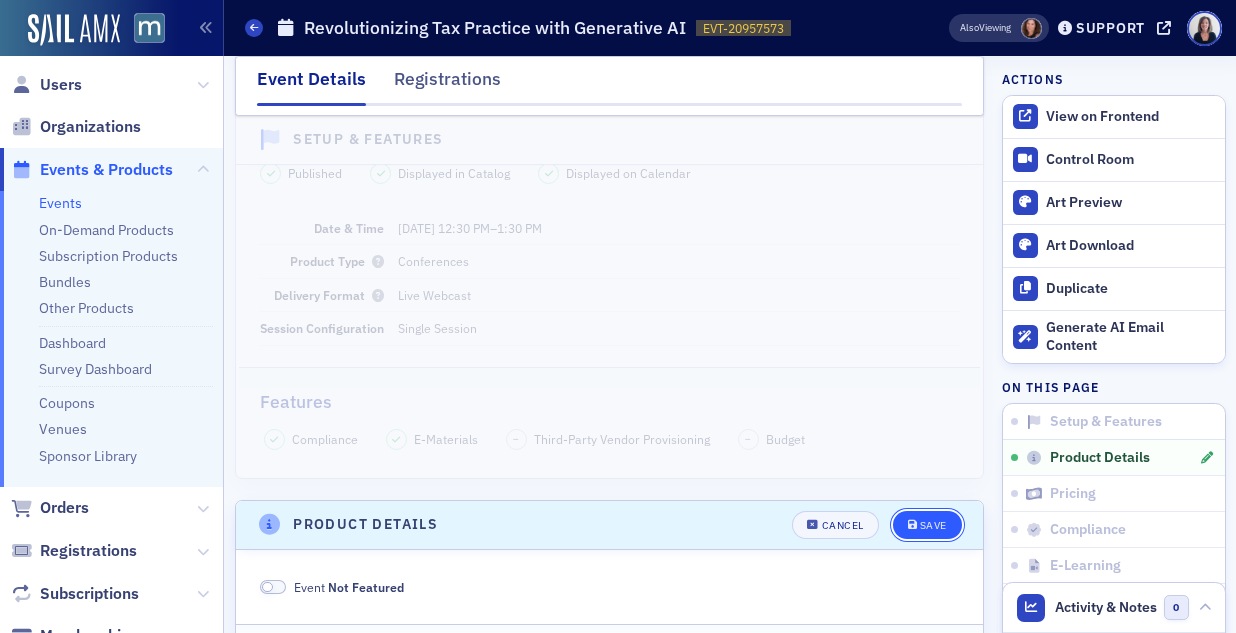 click on "Save" 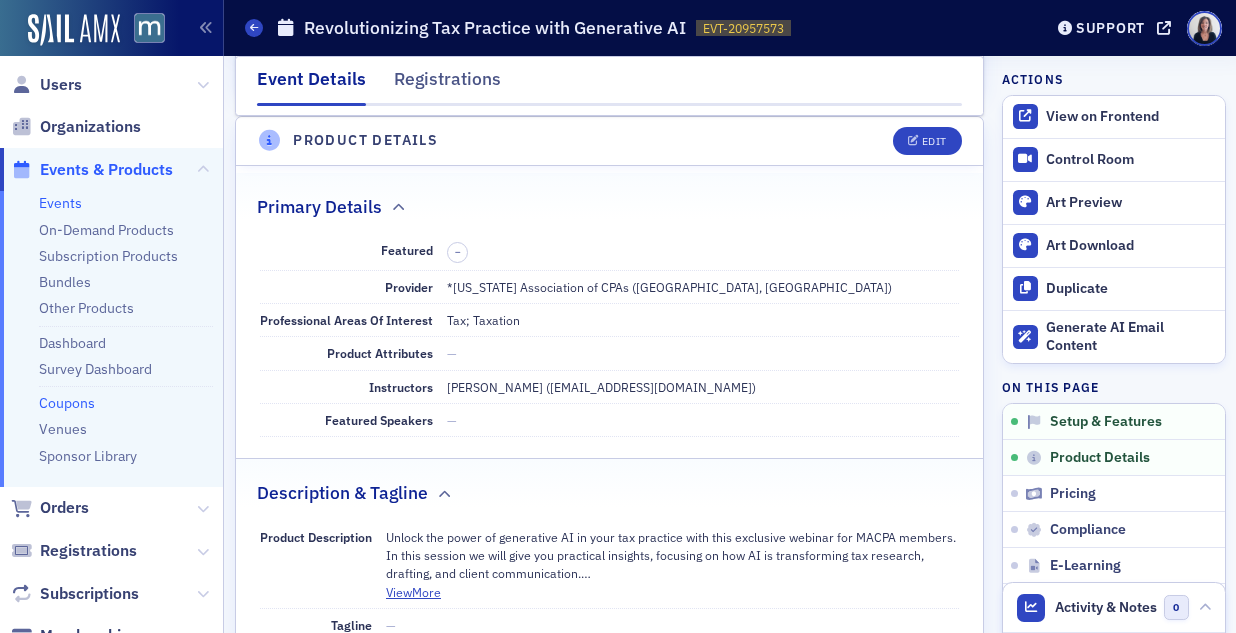 scroll, scrollTop: 483, scrollLeft: 0, axis: vertical 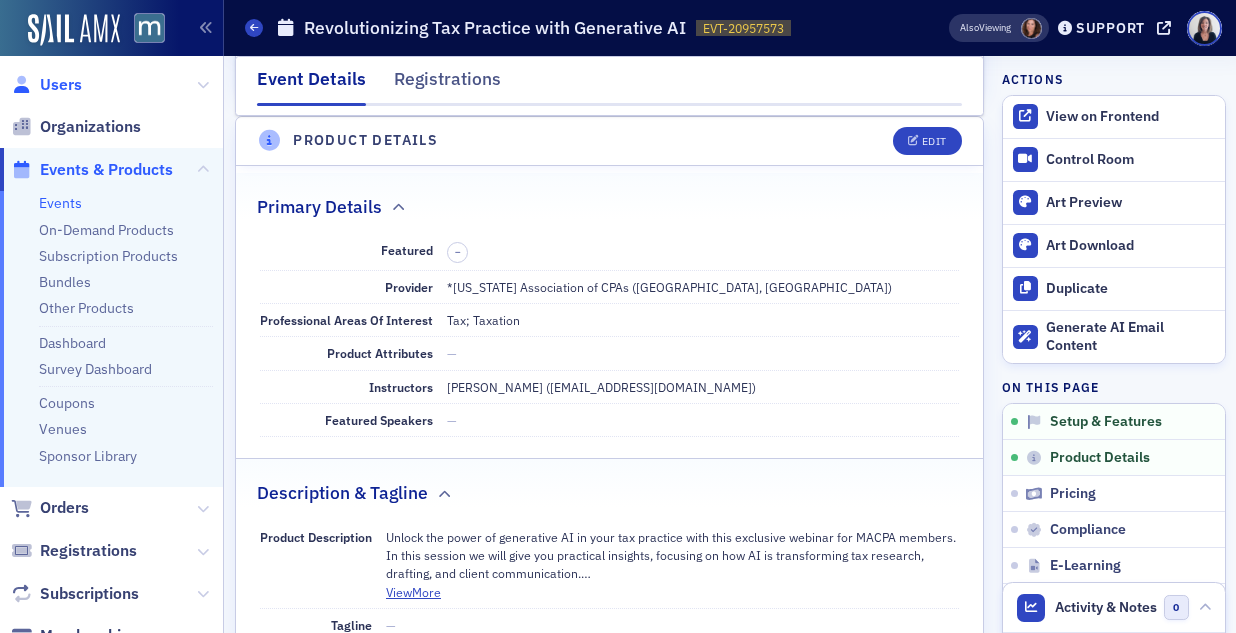 click on "Users" 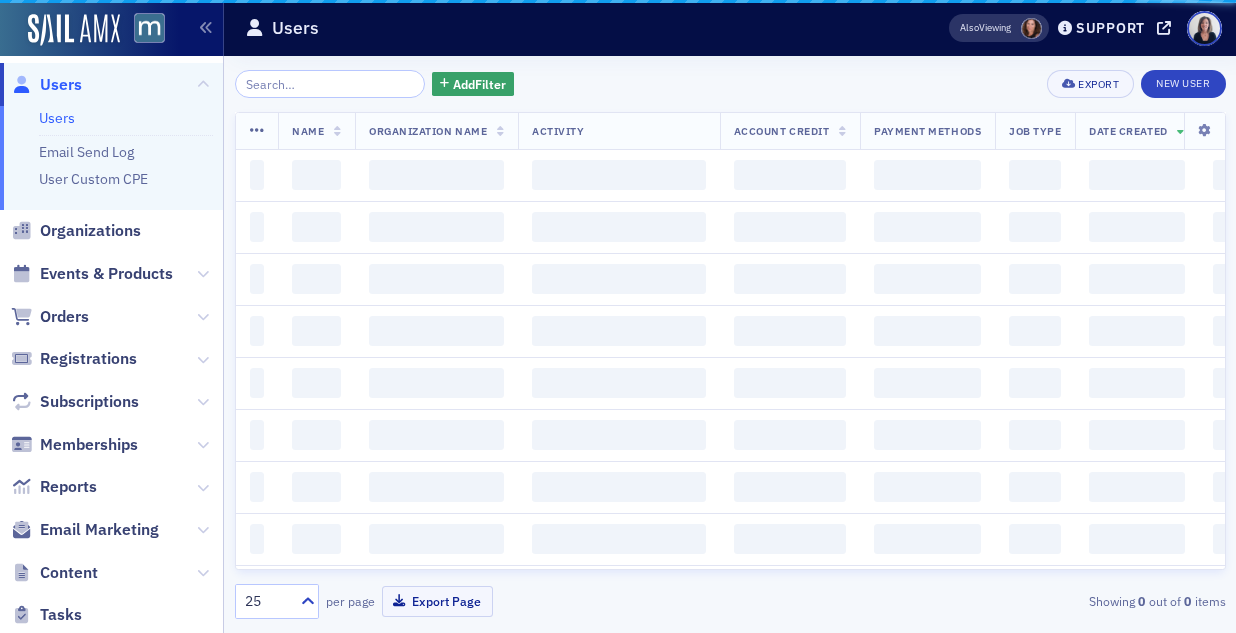 scroll, scrollTop: 0, scrollLeft: 0, axis: both 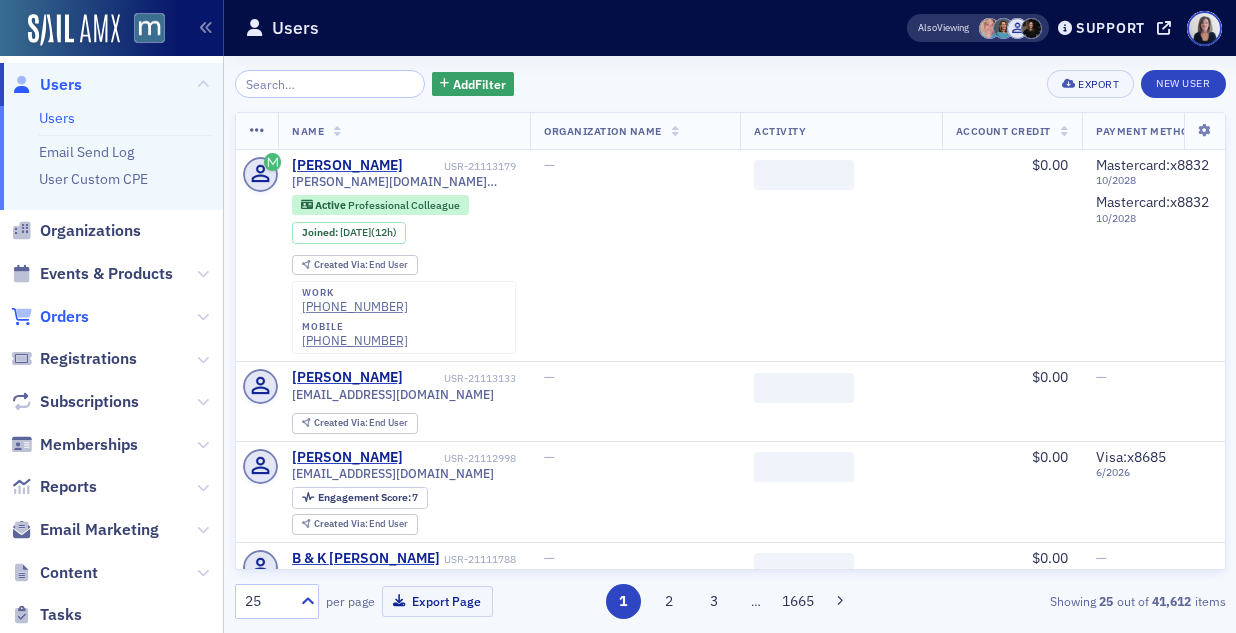 click on "Orders" 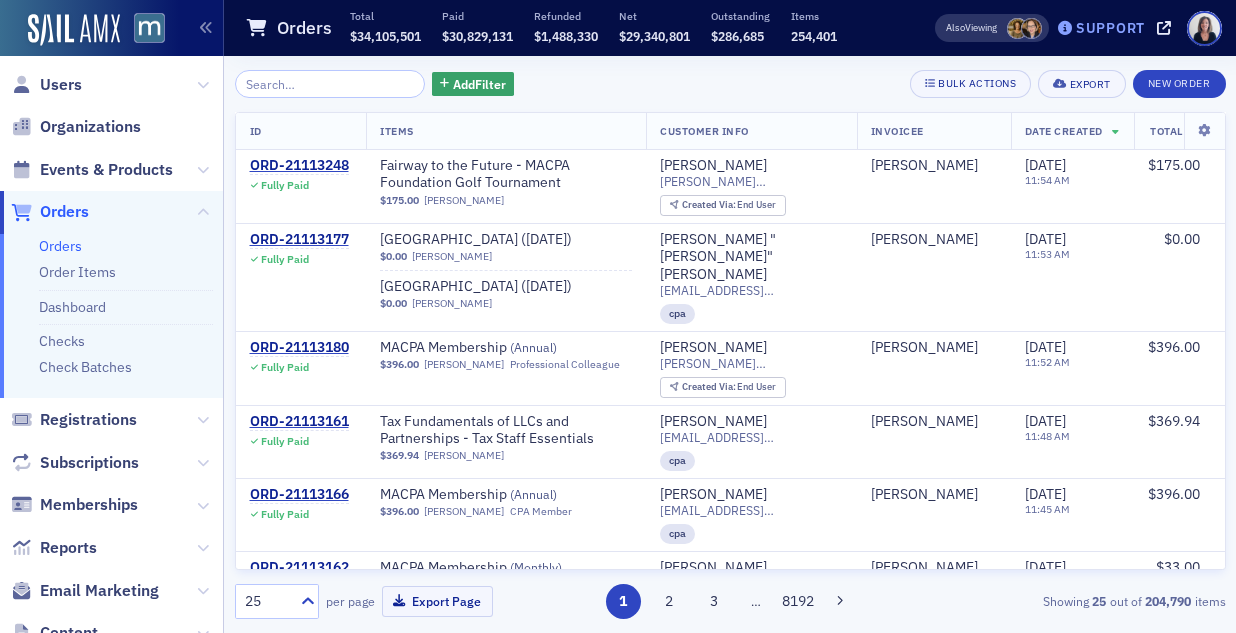 click on "Support" 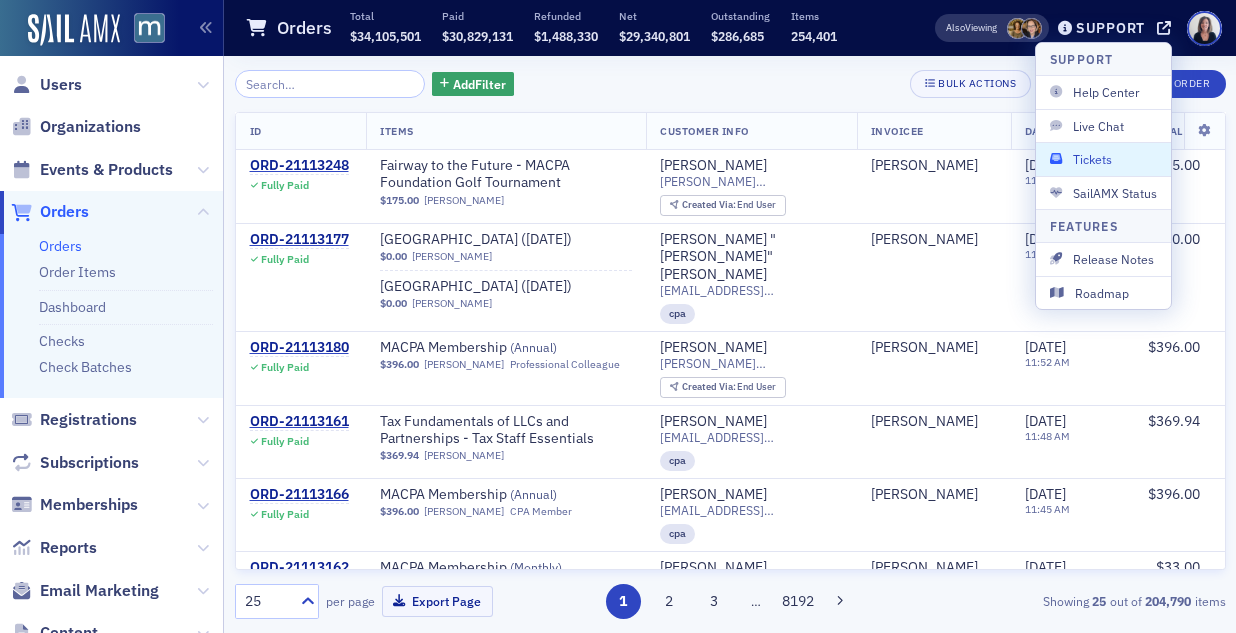 click on "Tickets" at bounding box center [1103, 159] 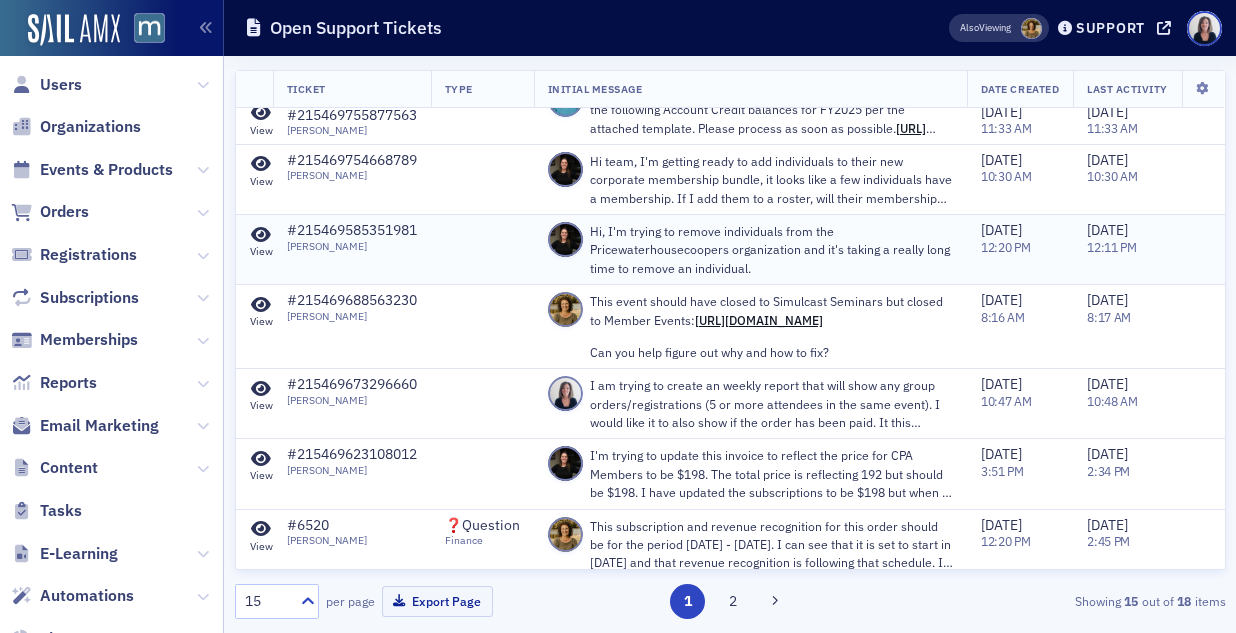 scroll, scrollTop: 38, scrollLeft: 0, axis: vertical 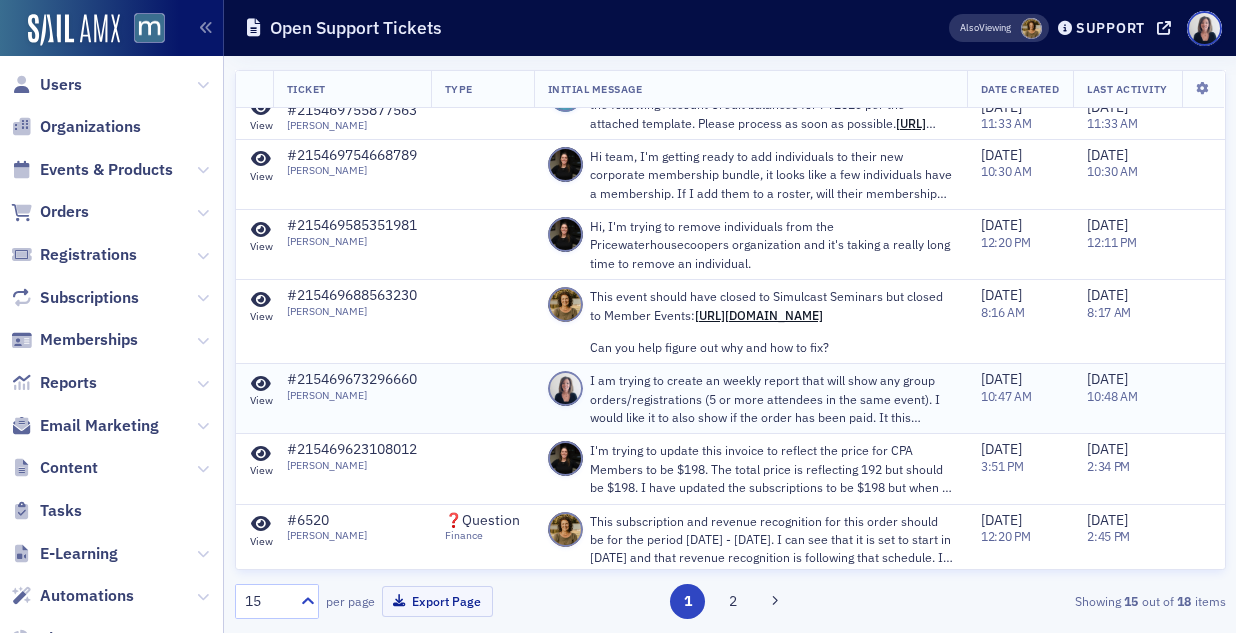 click 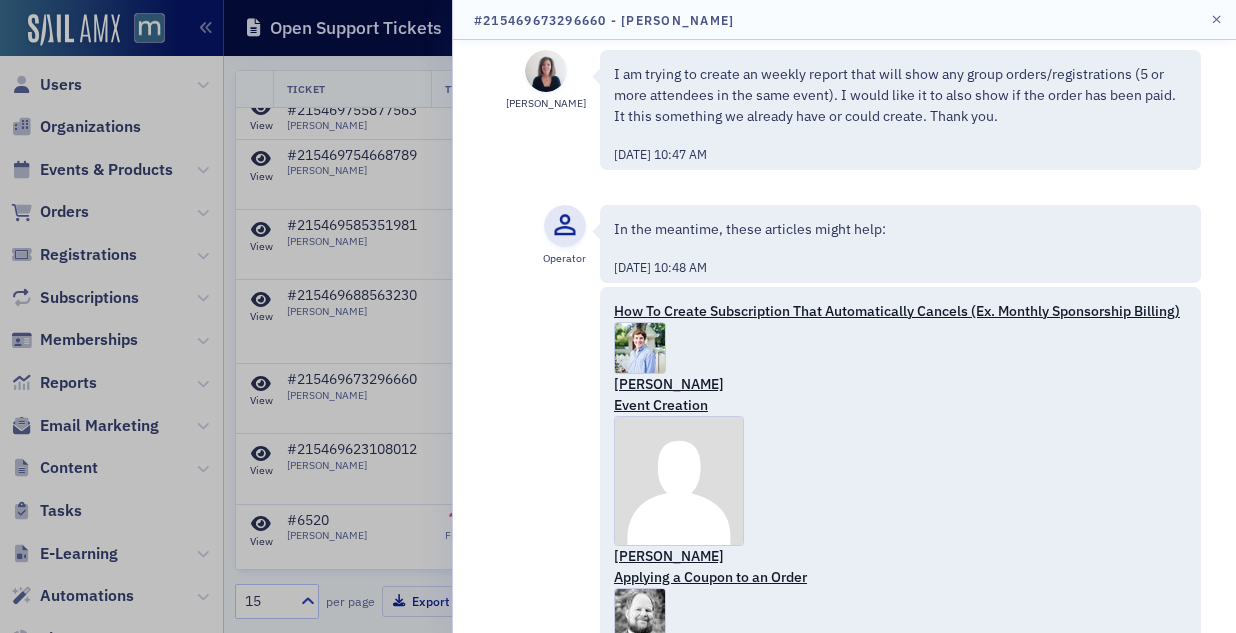 scroll, scrollTop: 0, scrollLeft: 0, axis: both 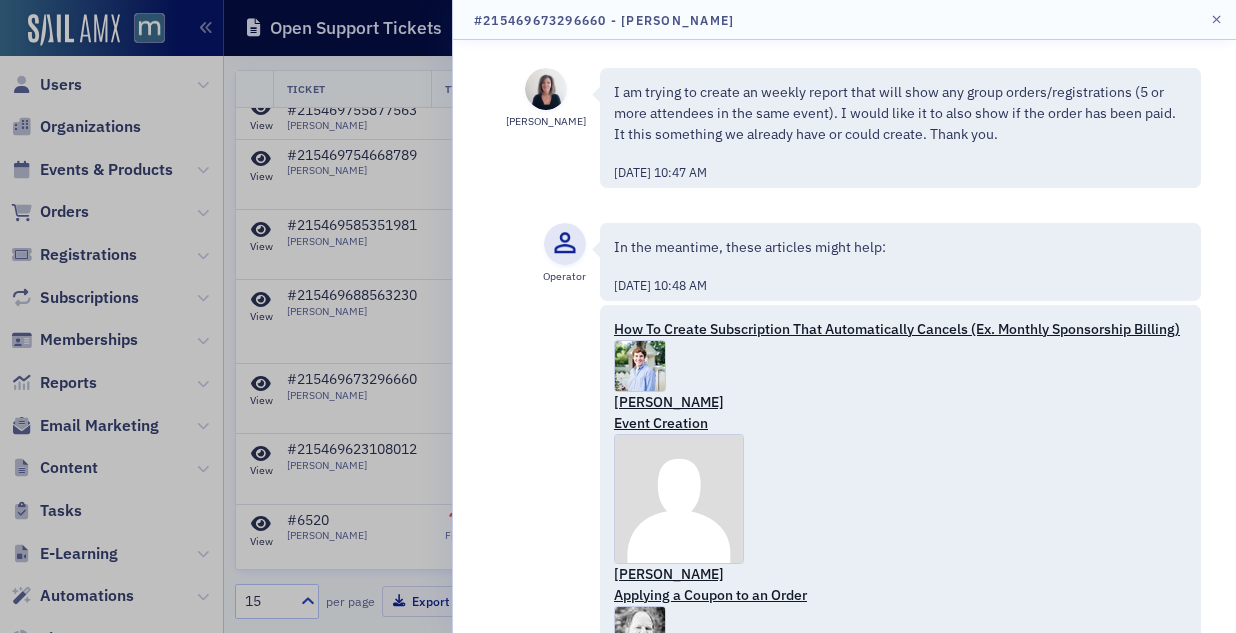 click on "[PERSON_NAME]" at bounding box center [546, 128] 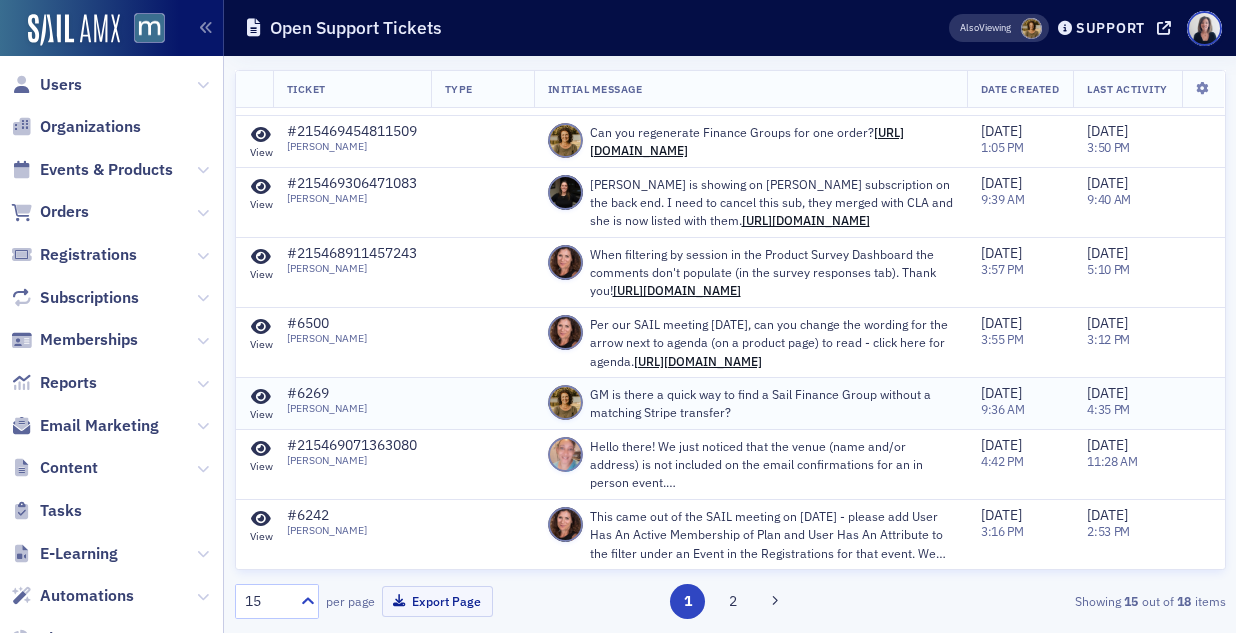 scroll, scrollTop: 571, scrollLeft: 0, axis: vertical 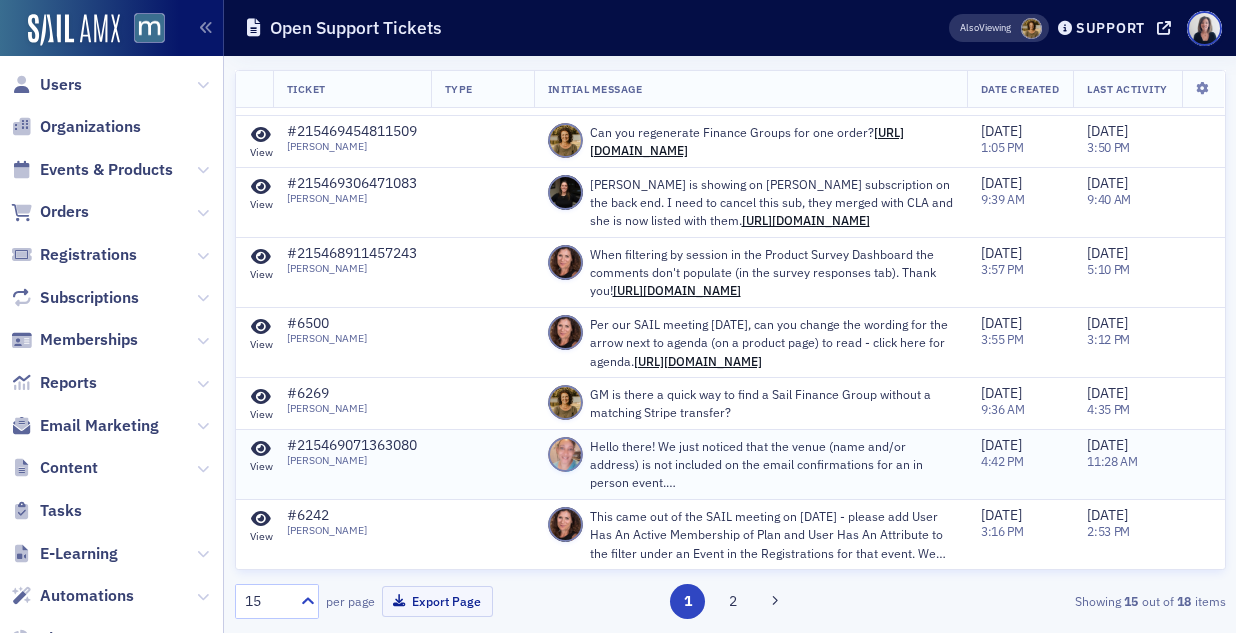 click on "View" 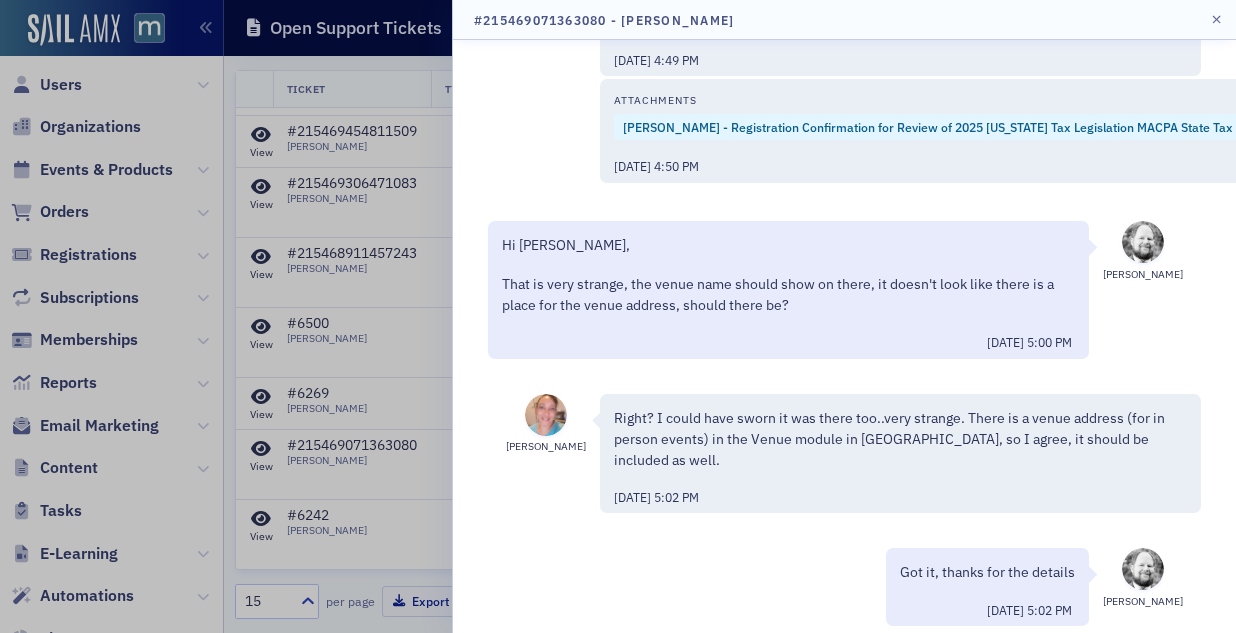 scroll, scrollTop: 0, scrollLeft: 0, axis: both 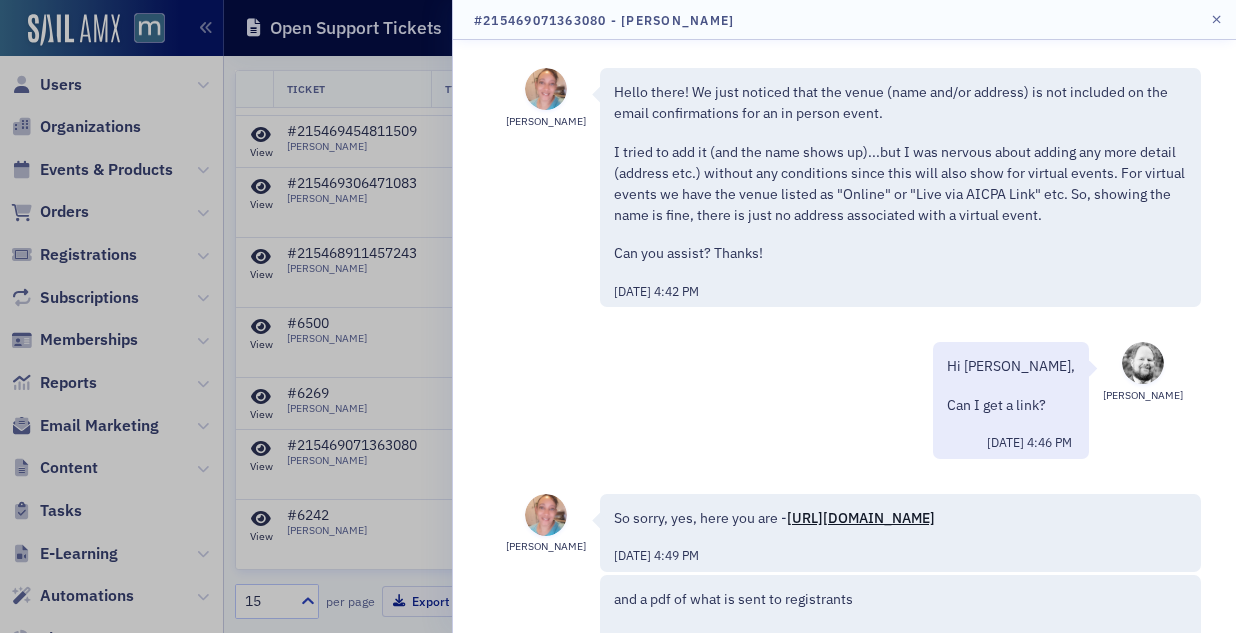 click at bounding box center (618, 316) 